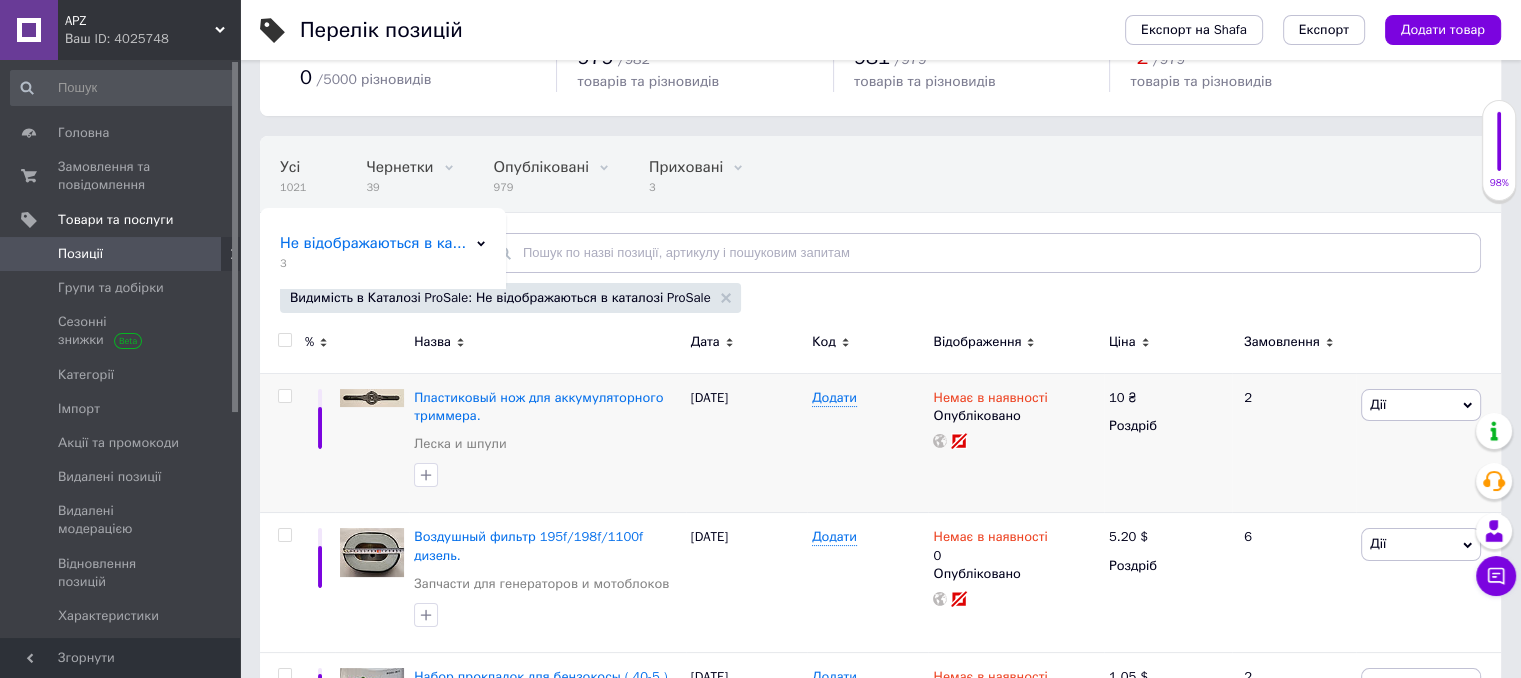 scroll, scrollTop: 189, scrollLeft: 0, axis: vertical 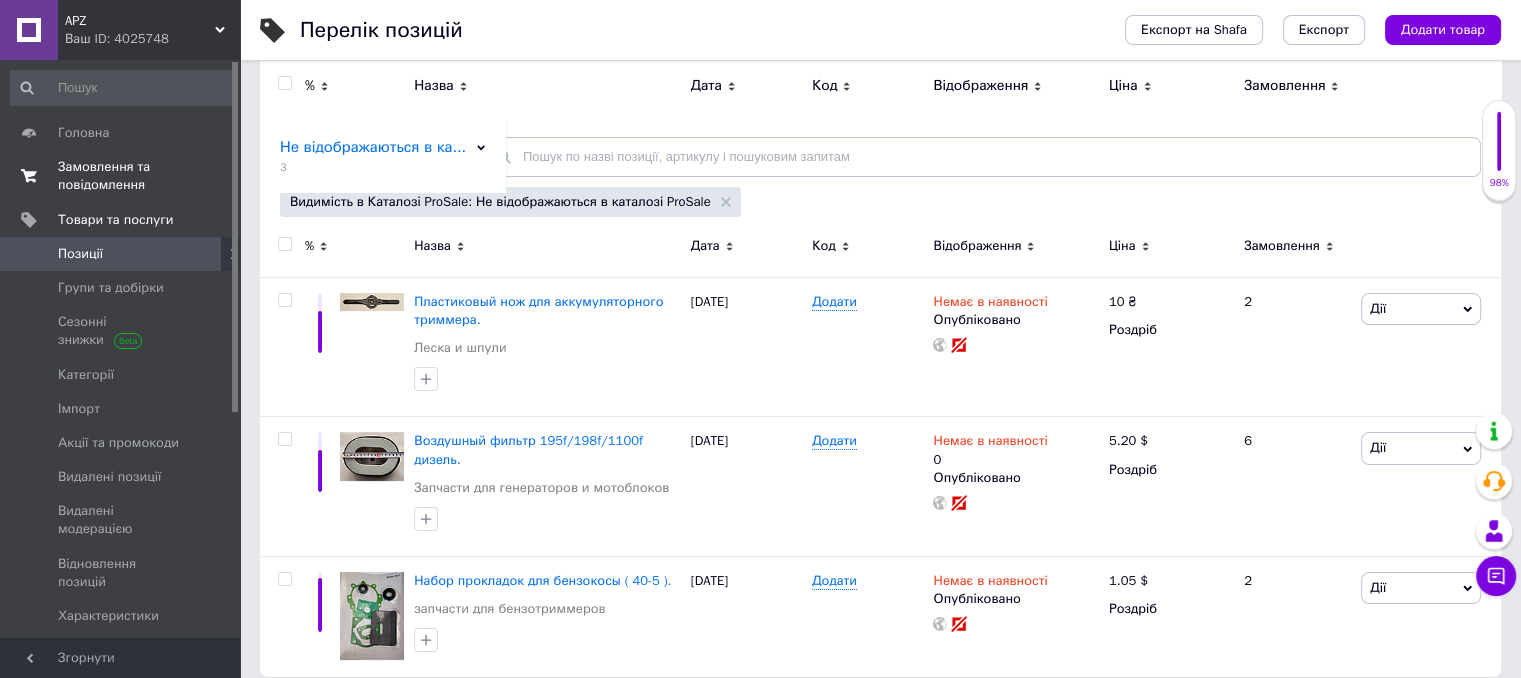 click on "Замовлення та повідомлення" at bounding box center [121, 176] 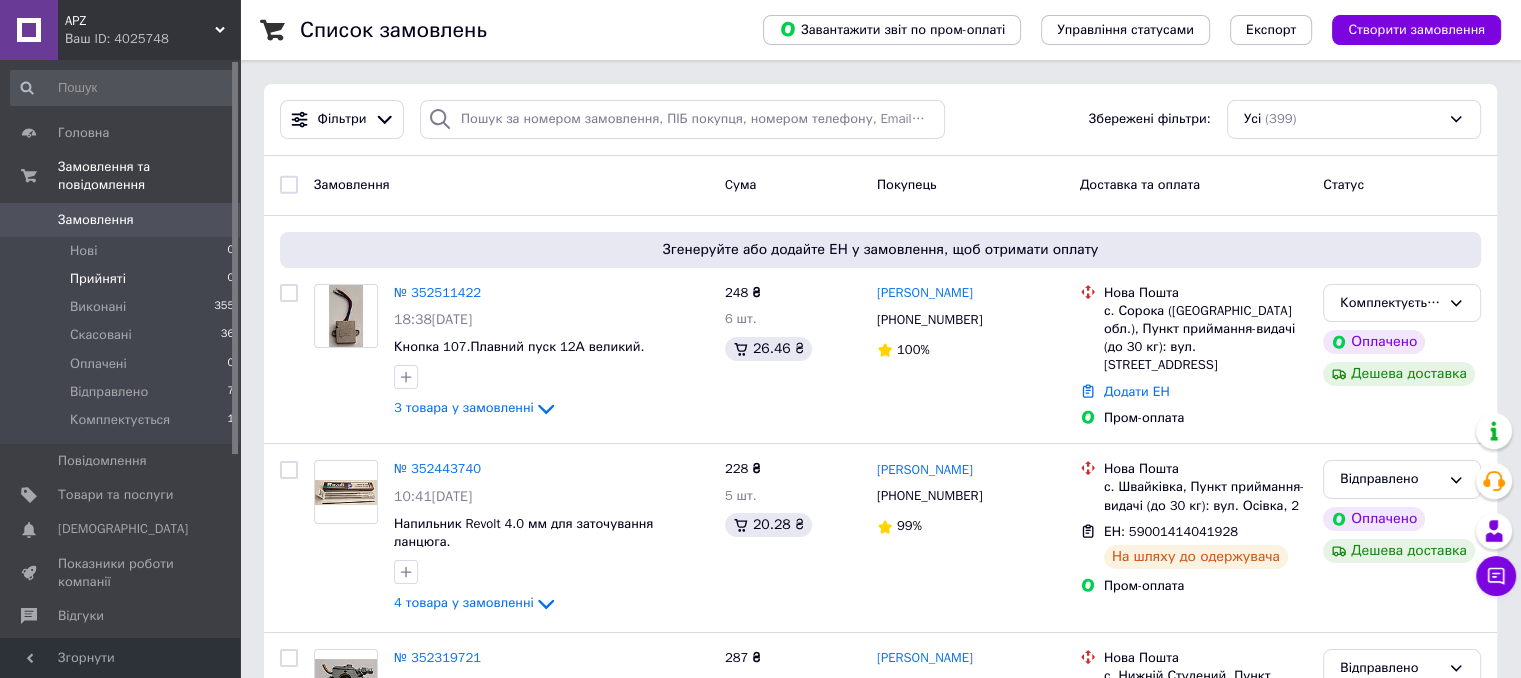 click on "Прийняті" at bounding box center (98, 279) 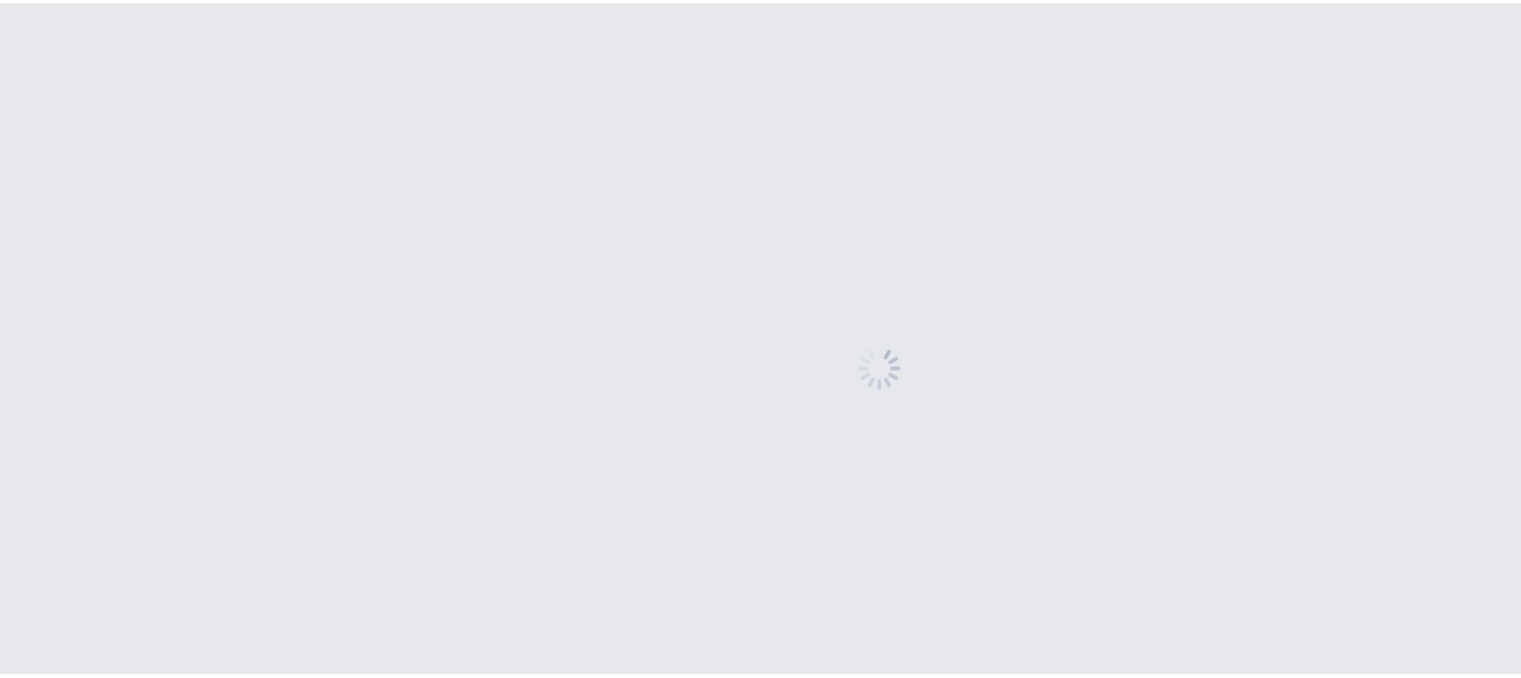 scroll, scrollTop: 0, scrollLeft: 0, axis: both 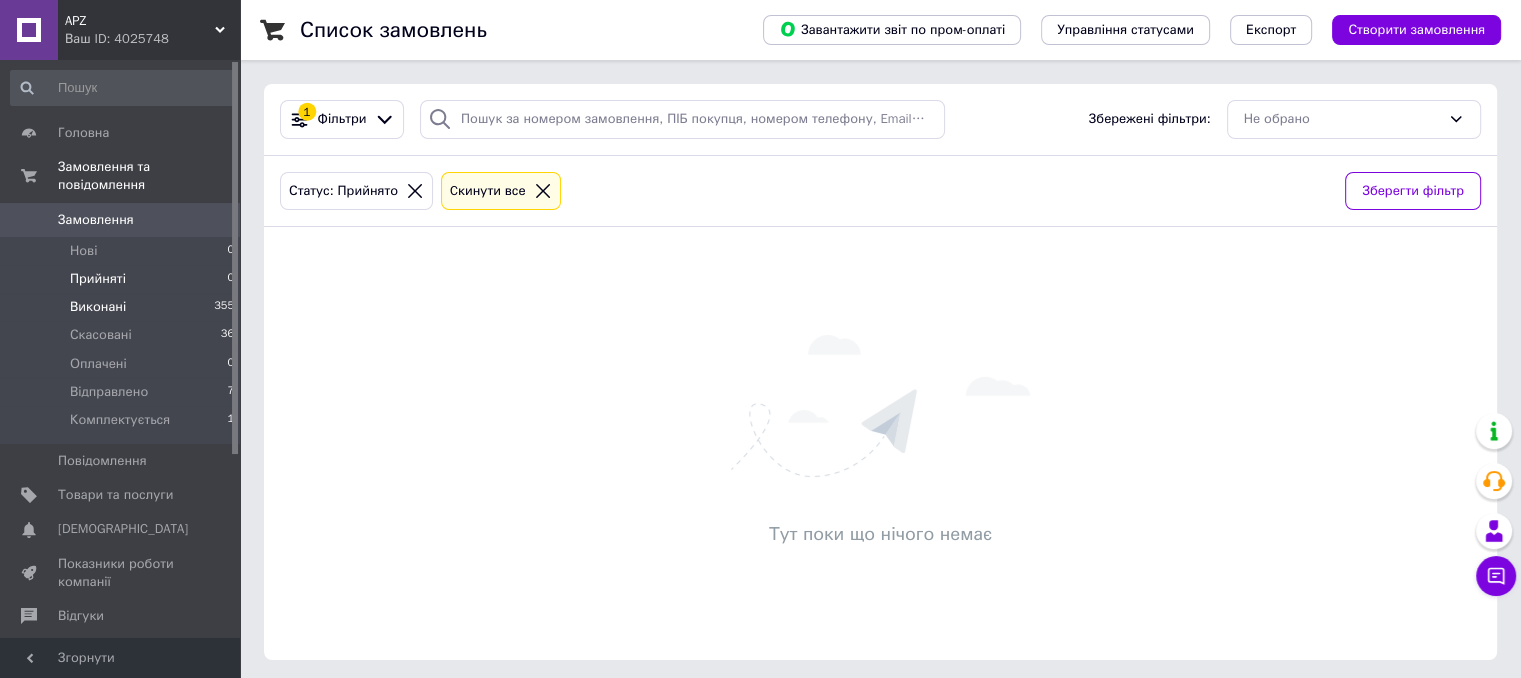 click on "Виконані" at bounding box center [98, 307] 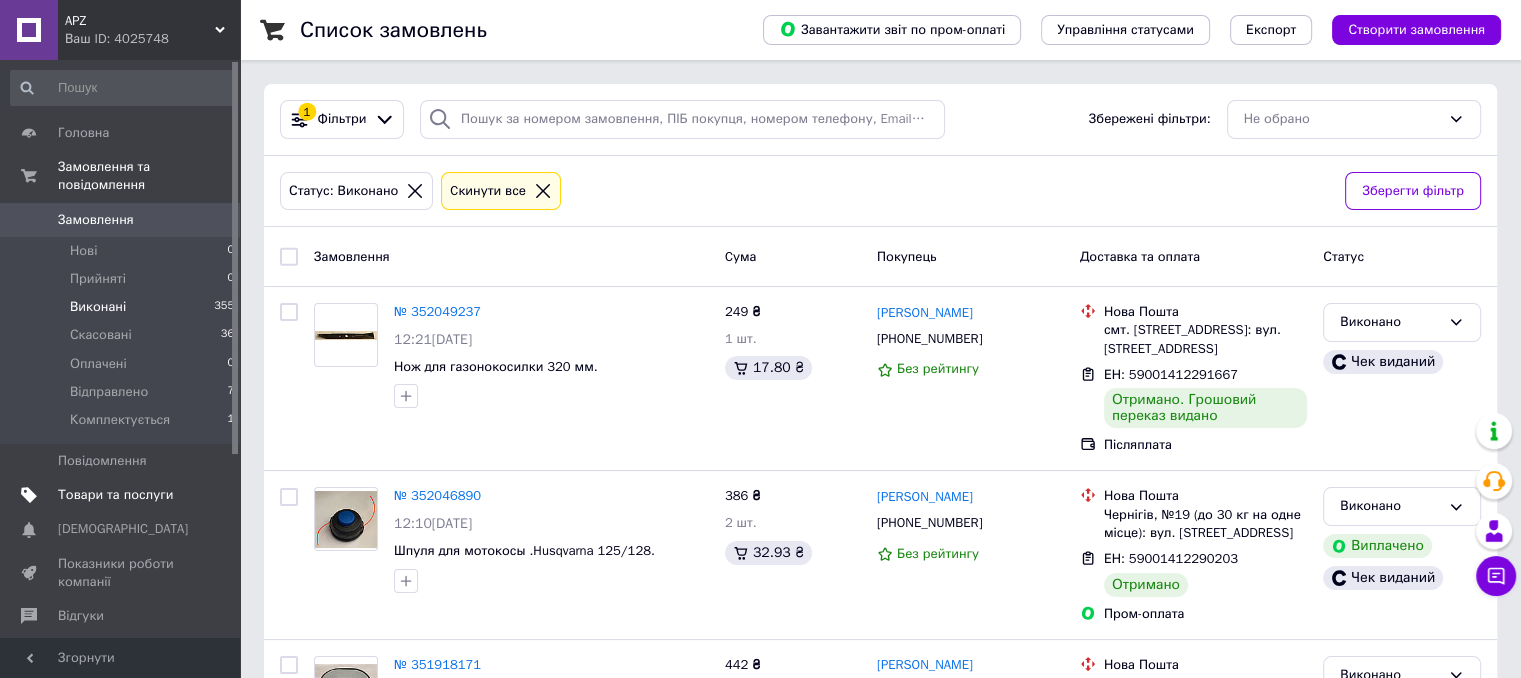 click on "Товари та послуги" at bounding box center [115, 495] 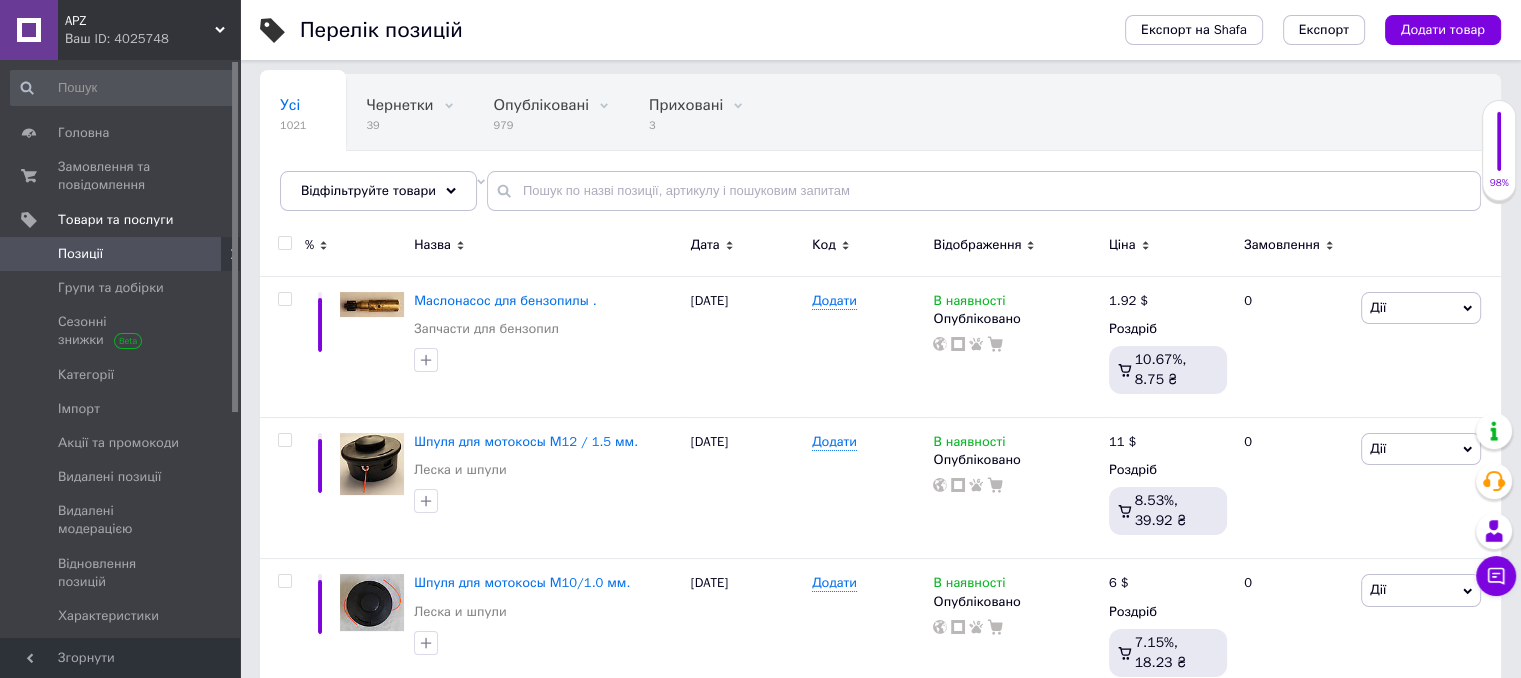 scroll, scrollTop: 200, scrollLeft: 0, axis: vertical 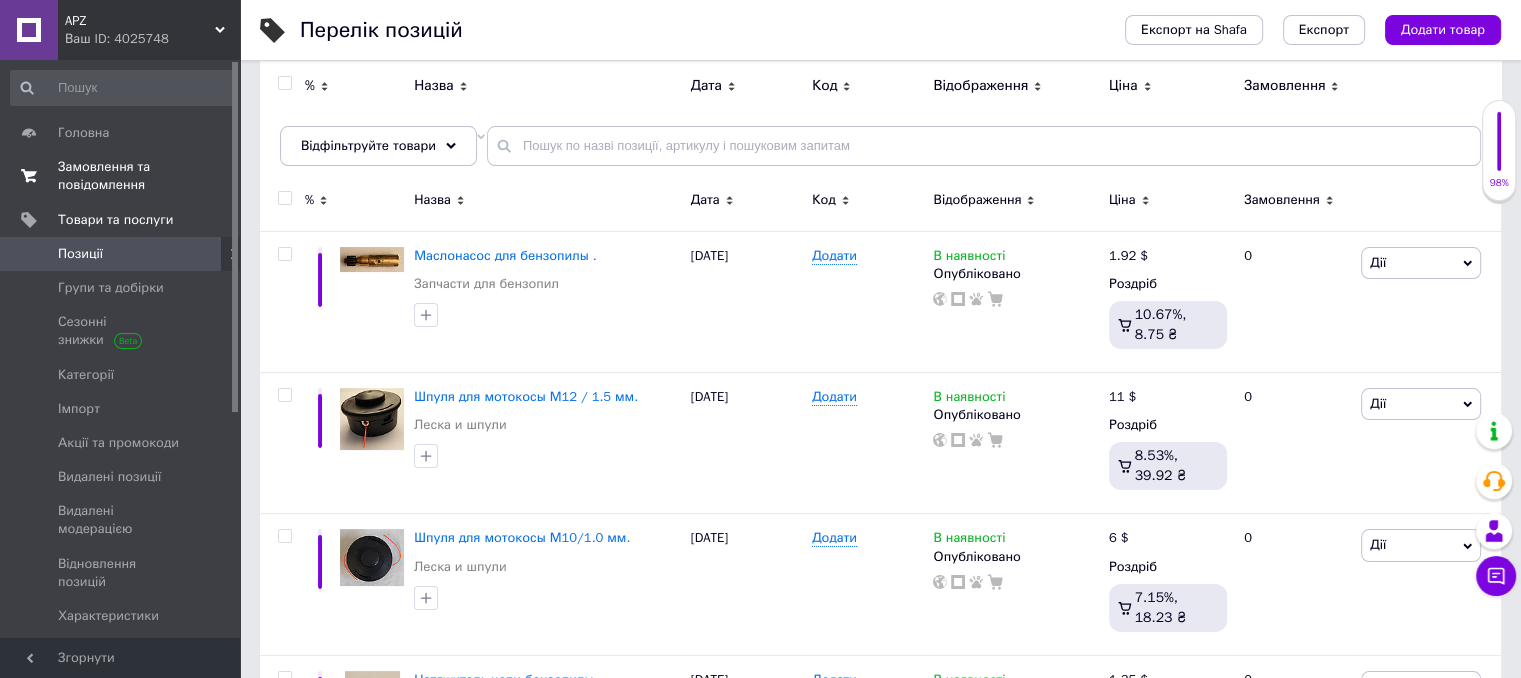 click on "Замовлення та повідомлення" at bounding box center [121, 176] 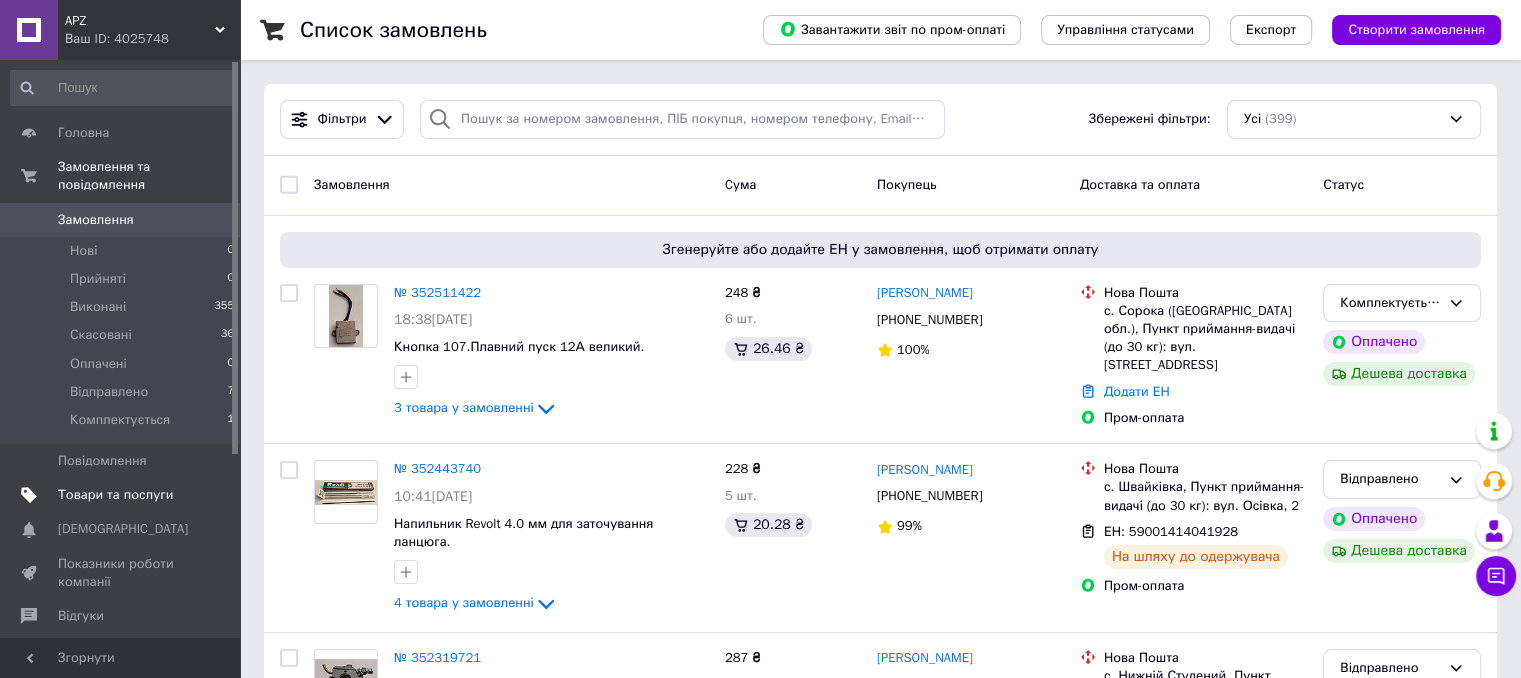 click on "Товари та послуги" at bounding box center [115, 495] 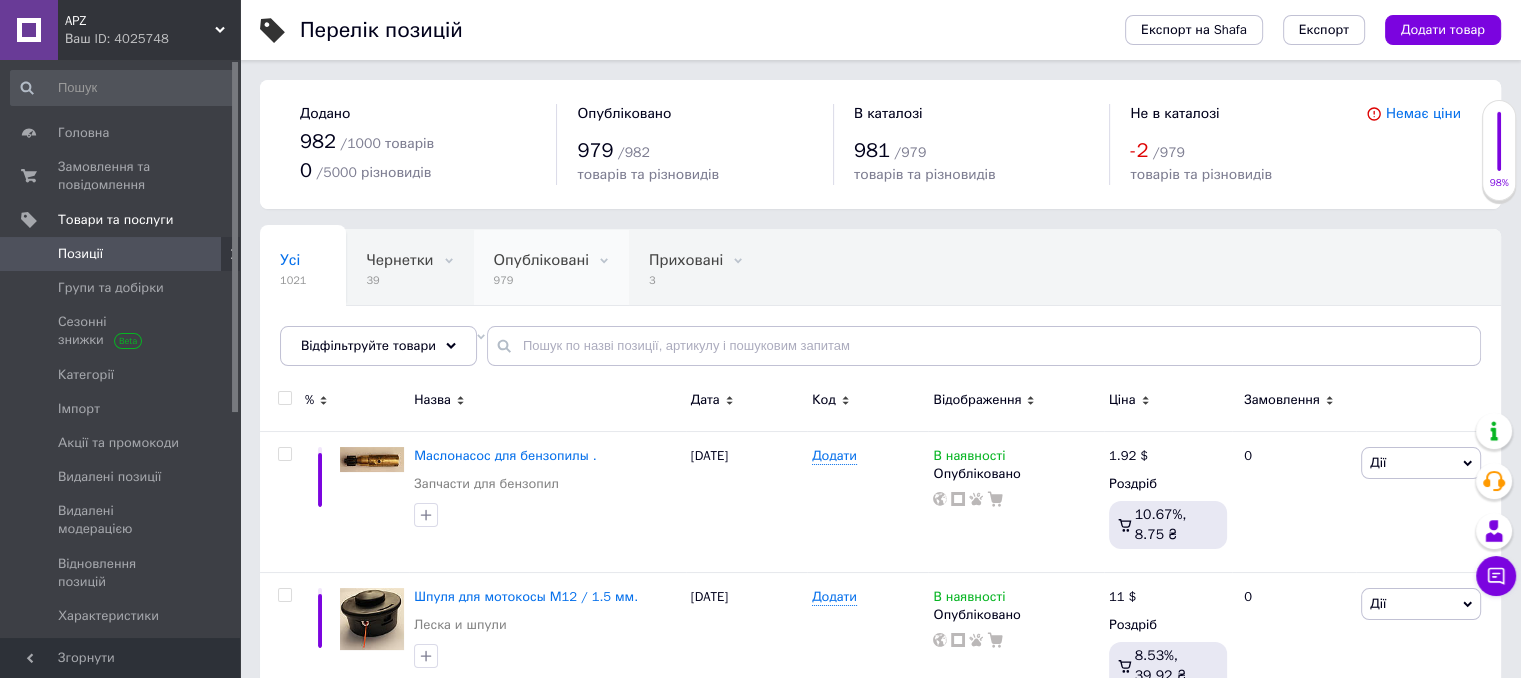 click on "Опубліковані" at bounding box center (541, 260) 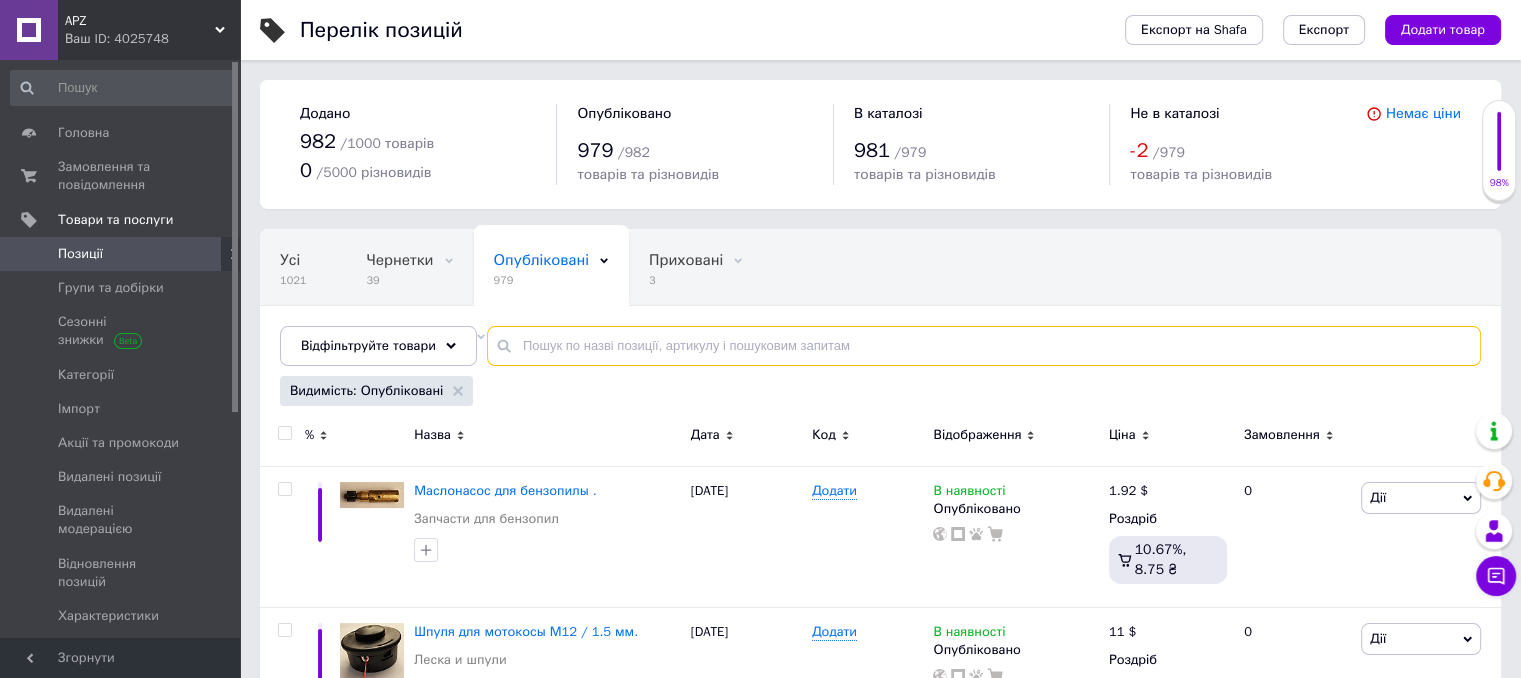 click at bounding box center (984, 346) 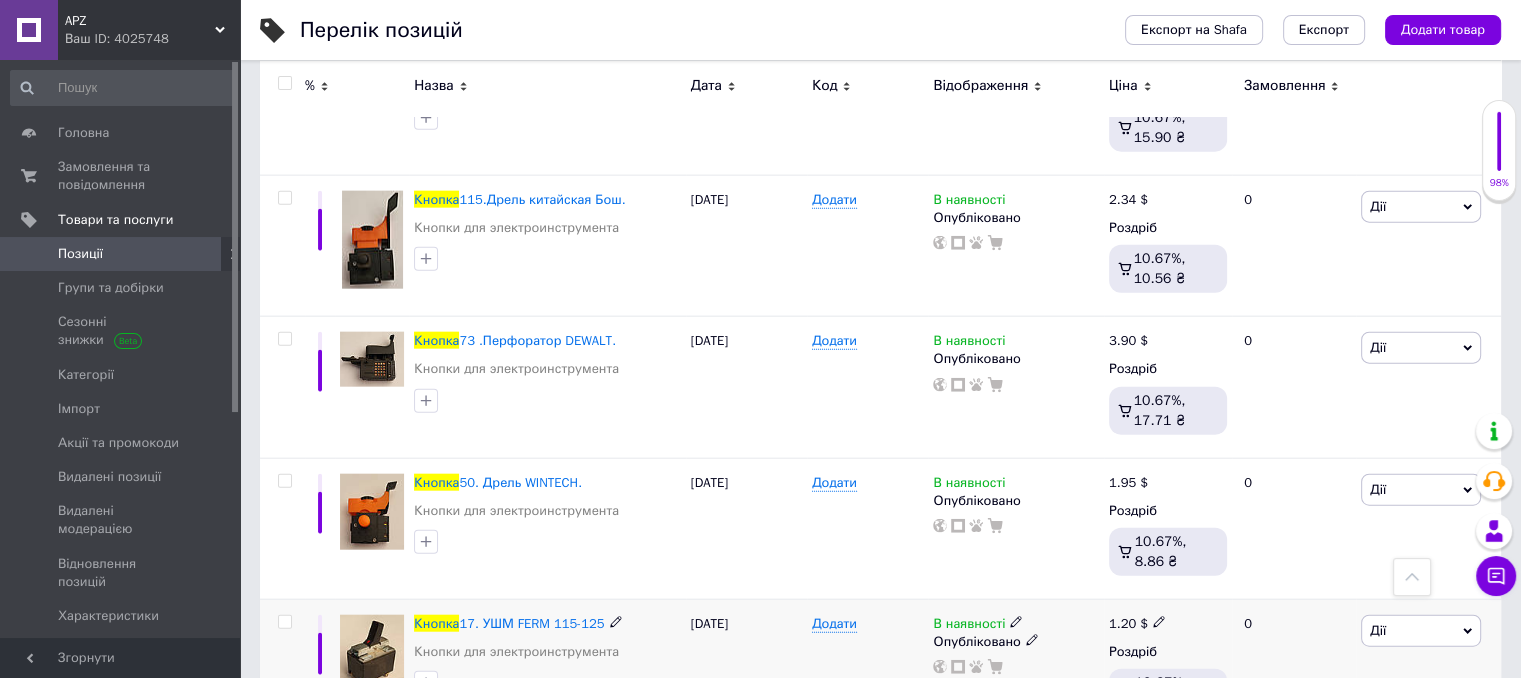 scroll, scrollTop: 12400, scrollLeft: 0, axis: vertical 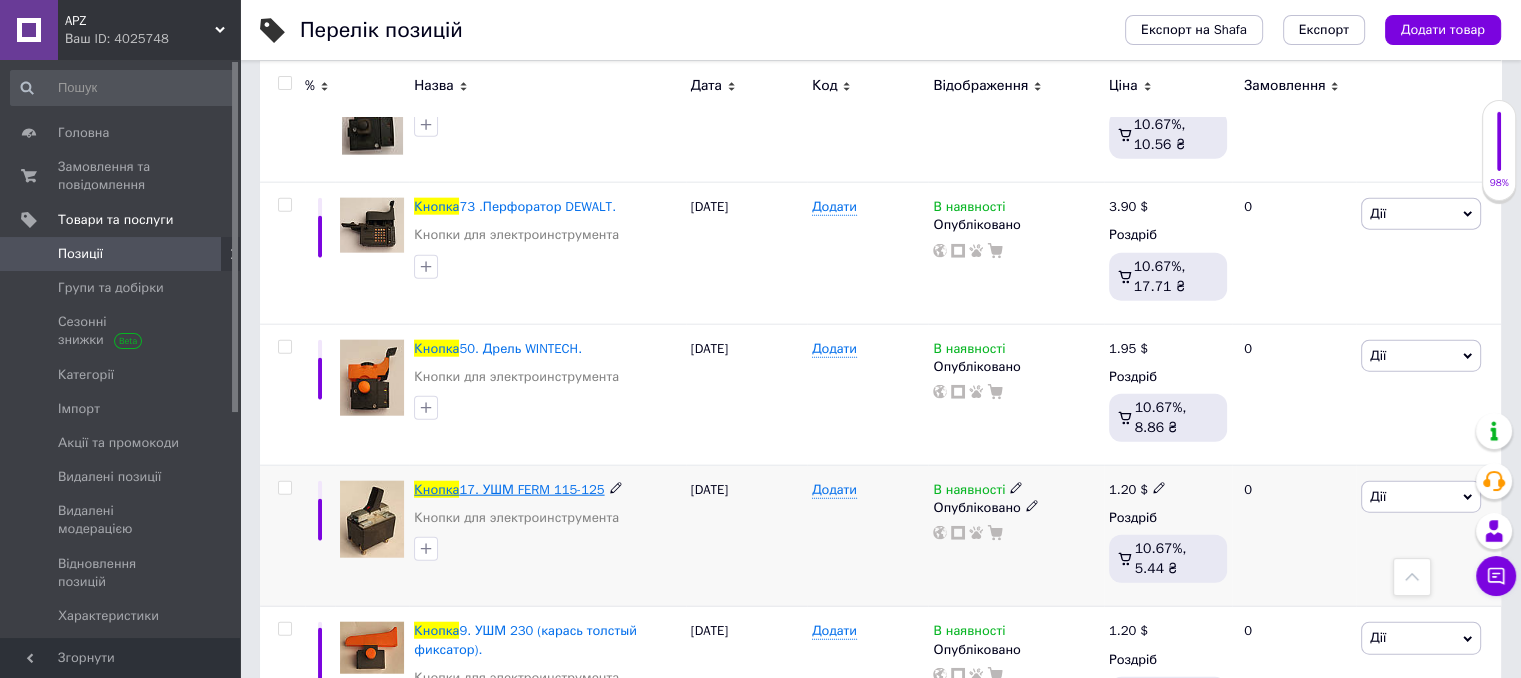 type on "кнопка" 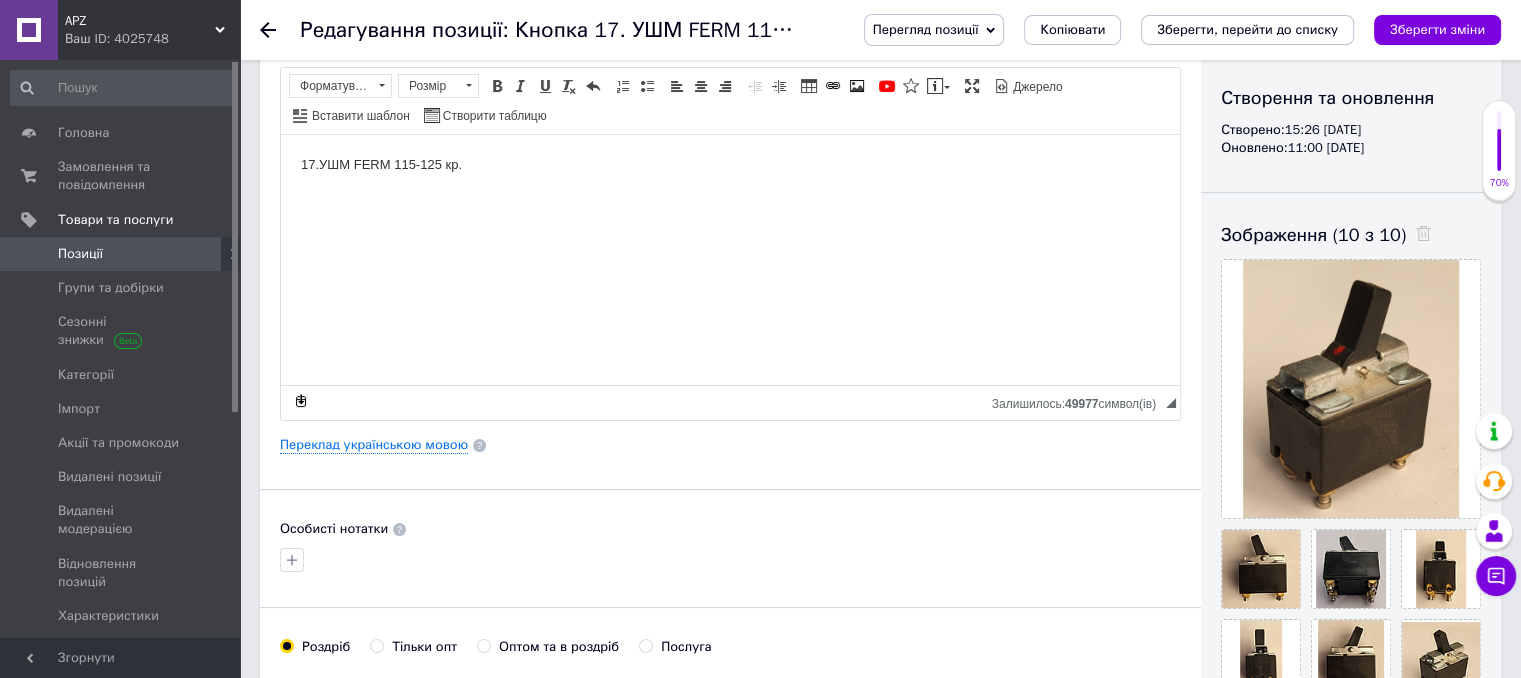 scroll, scrollTop: 100, scrollLeft: 0, axis: vertical 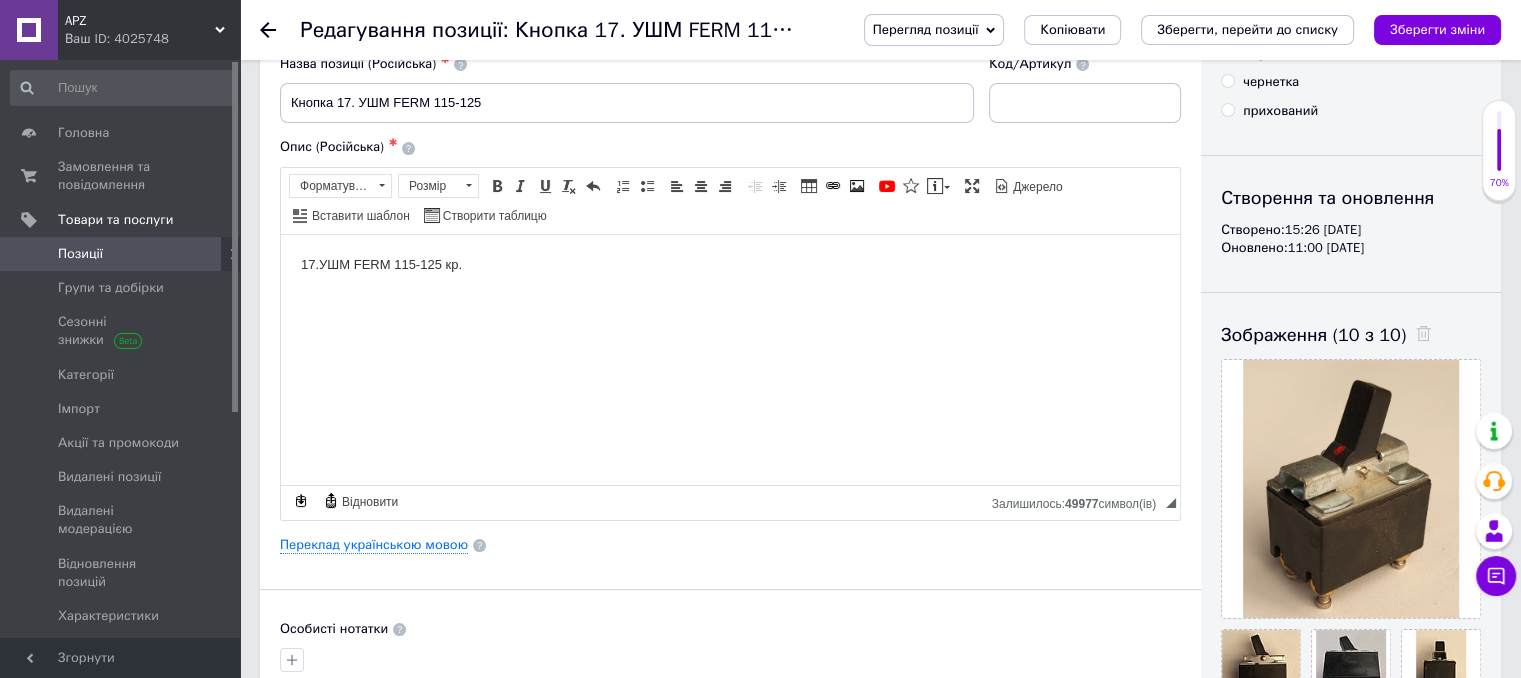 click 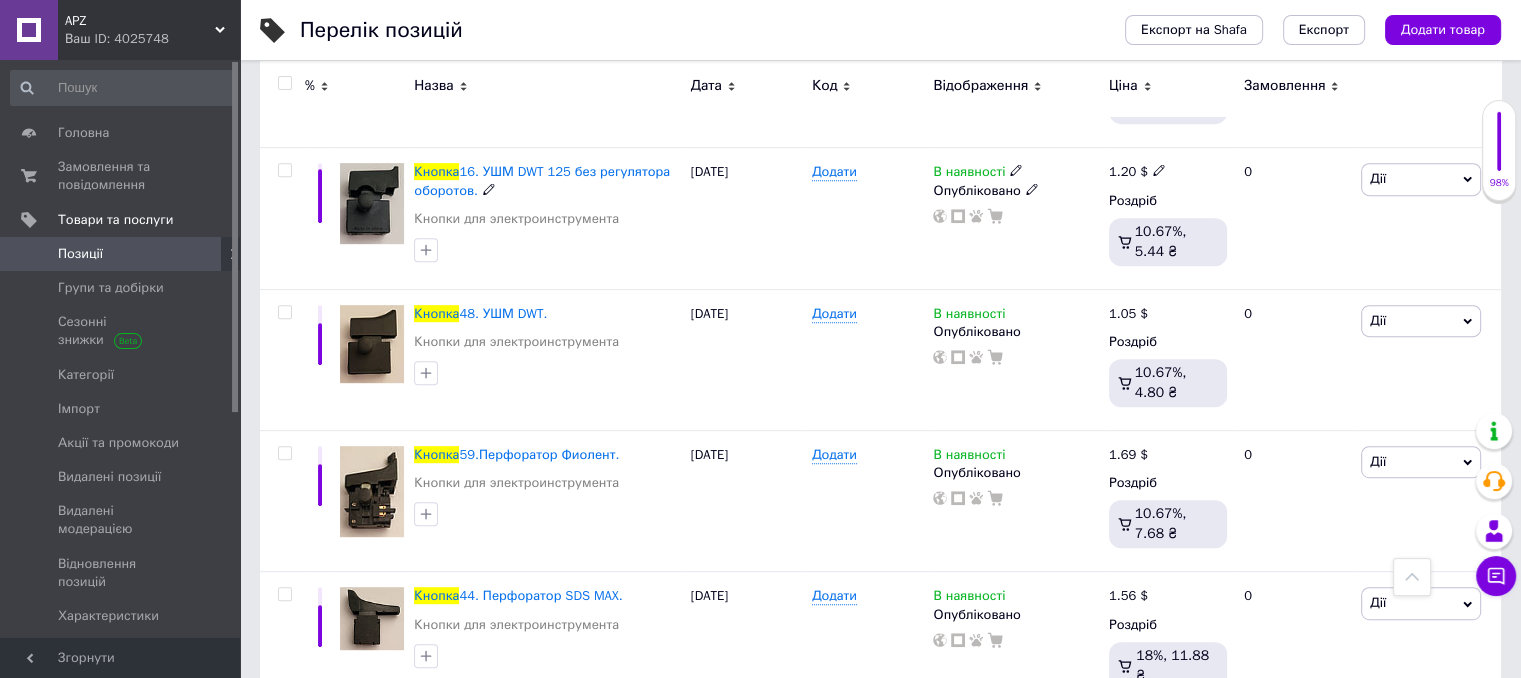 scroll, scrollTop: 900, scrollLeft: 0, axis: vertical 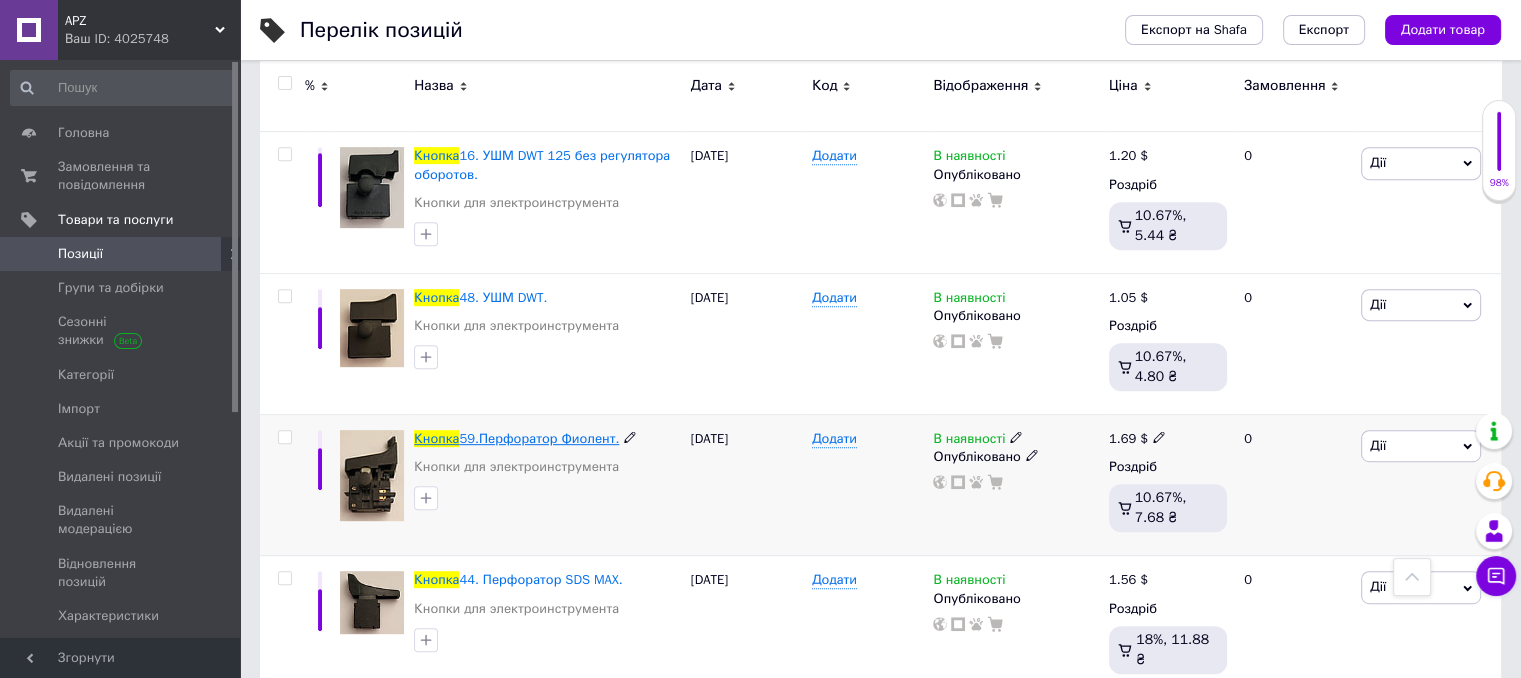 click on "59.Перфоратор Фиолент." at bounding box center [539, 438] 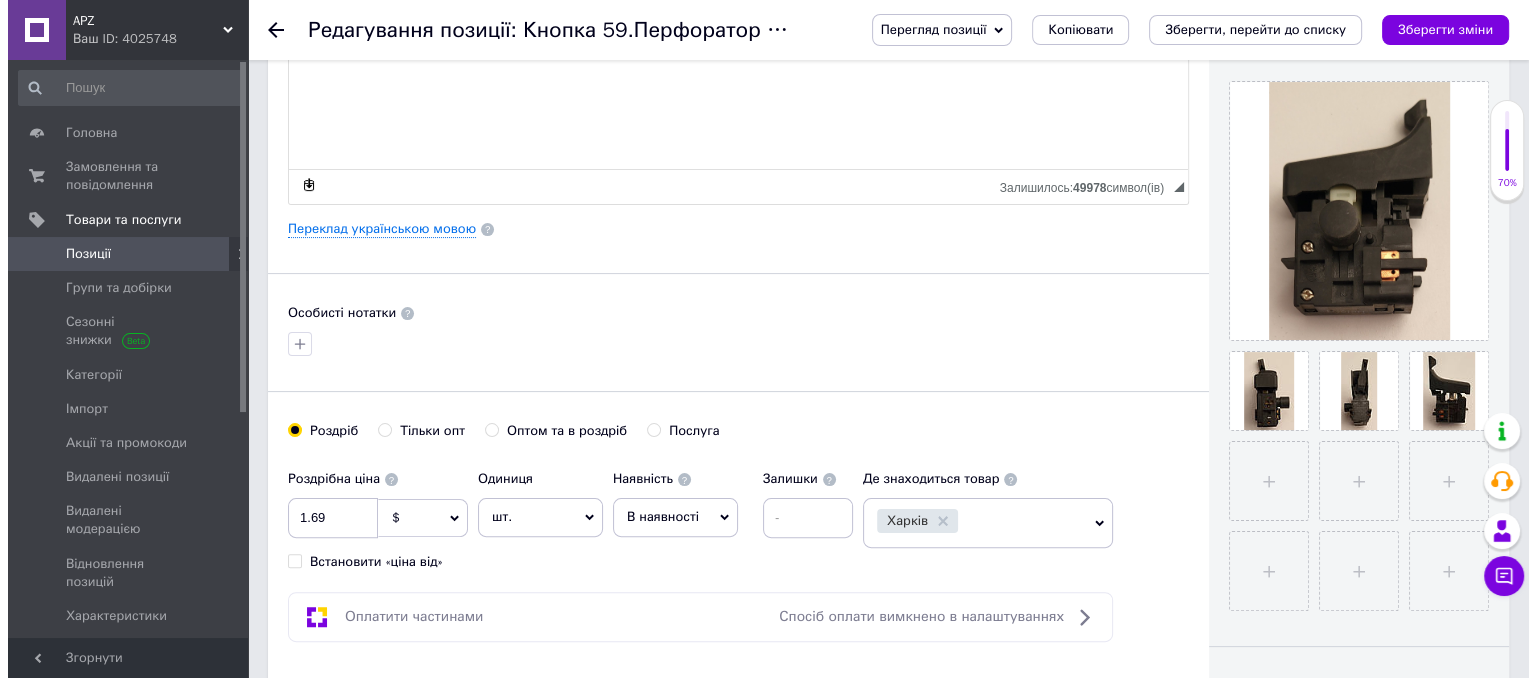 scroll, scrollTop: 300, scrollLeft: 0, axis: vertical 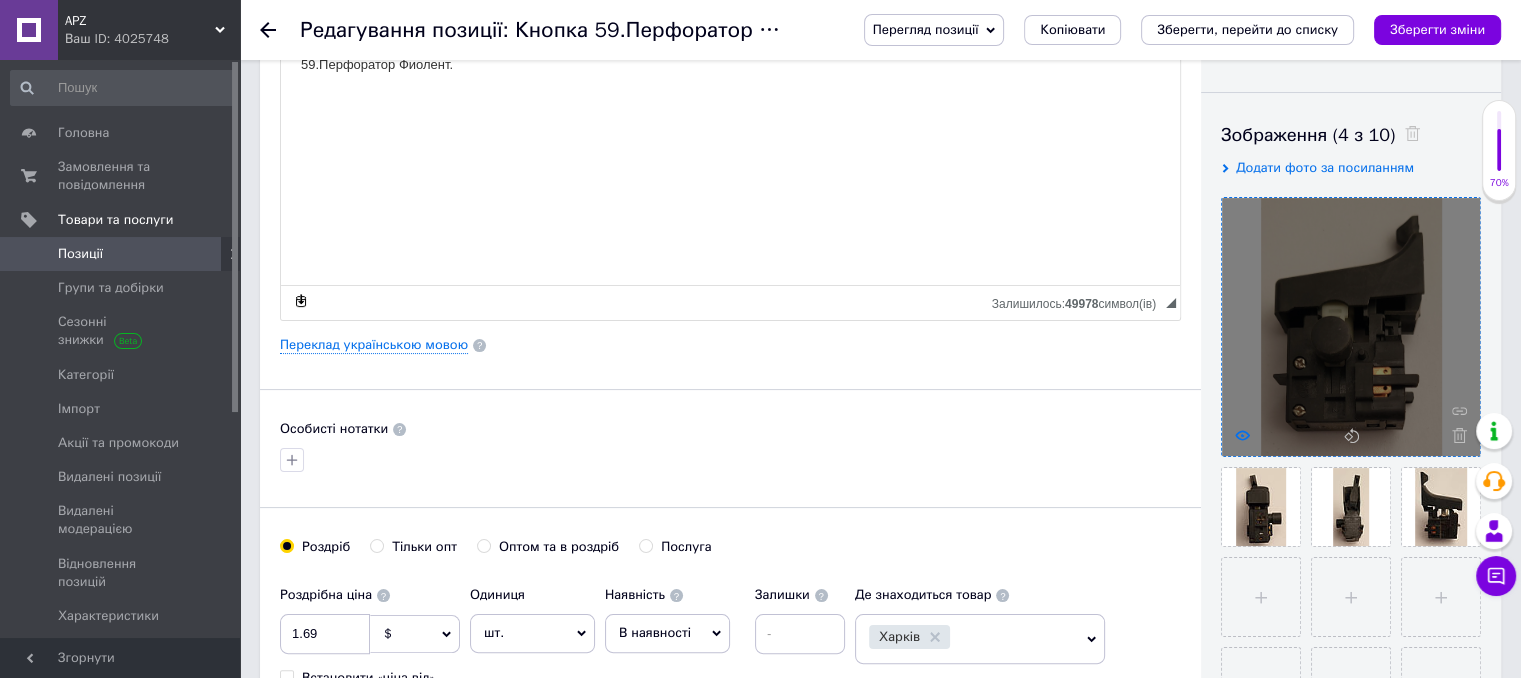 click 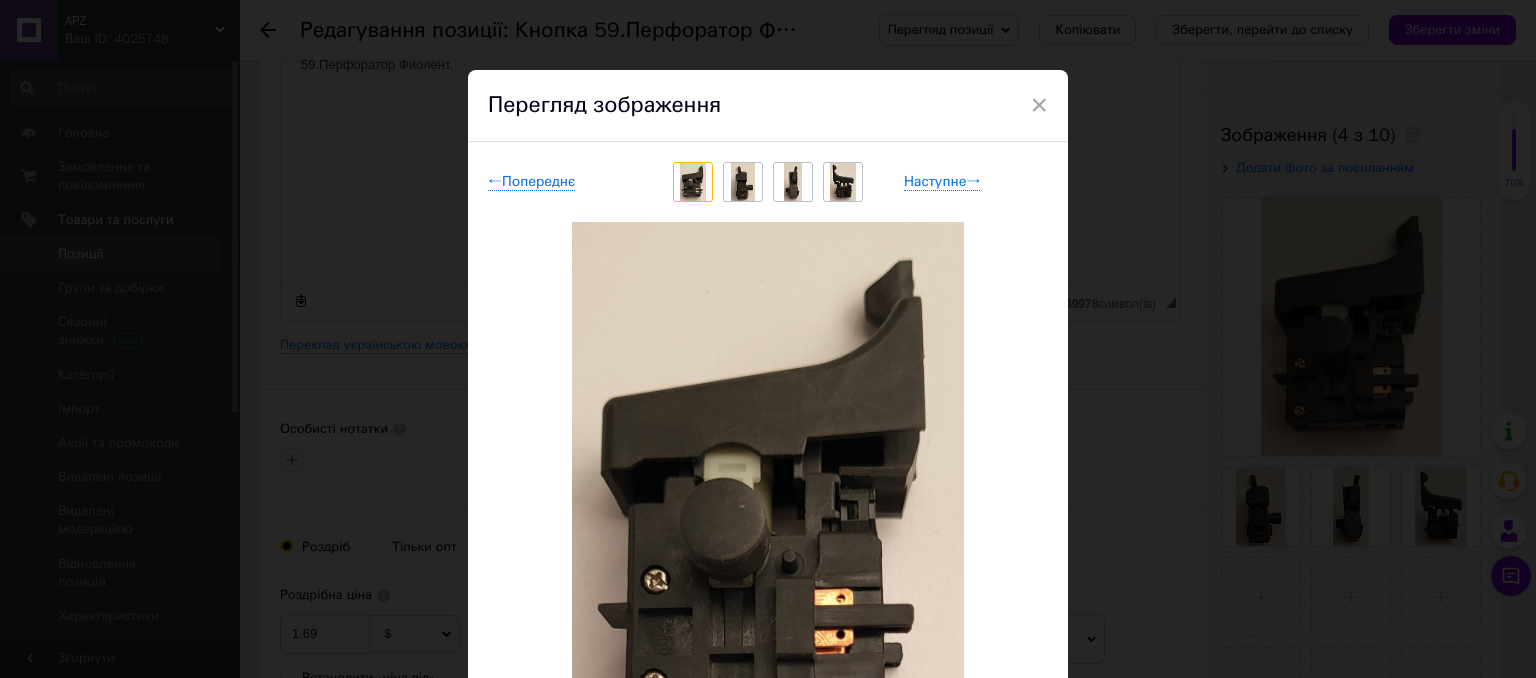 scroll, scrollTop: 100, scrollLeft: 0, axis: vertical 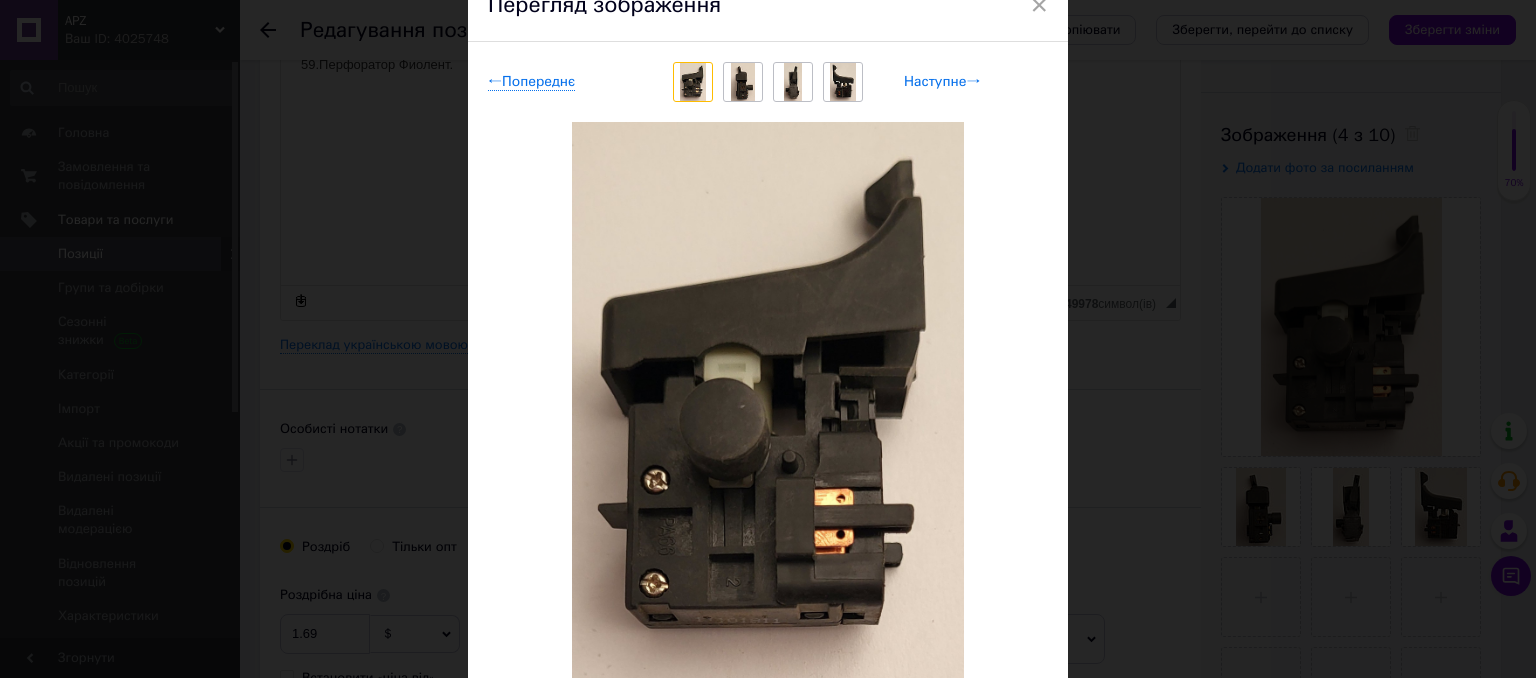 click on "Наступне →" at bounding box center [942, 82] 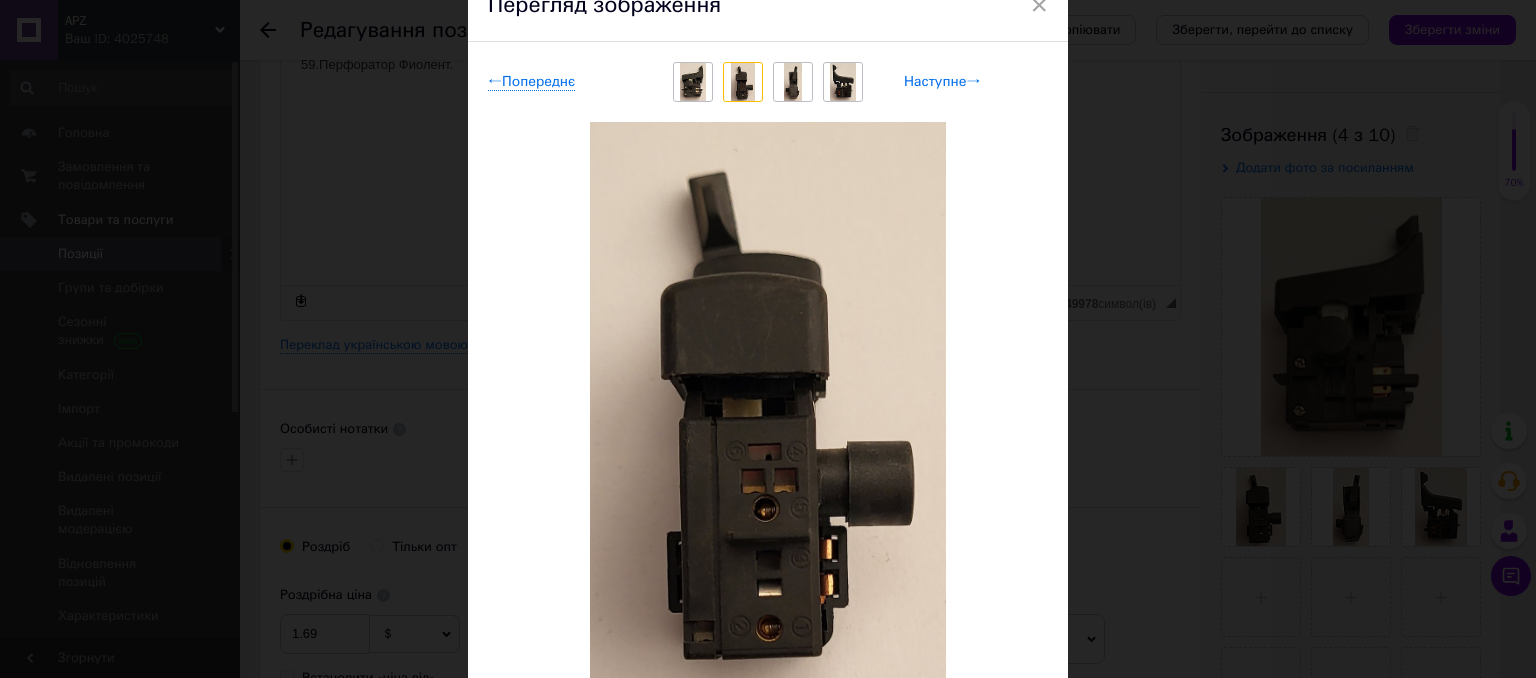 click on "Наступне →" at bounding box center [942, 82] 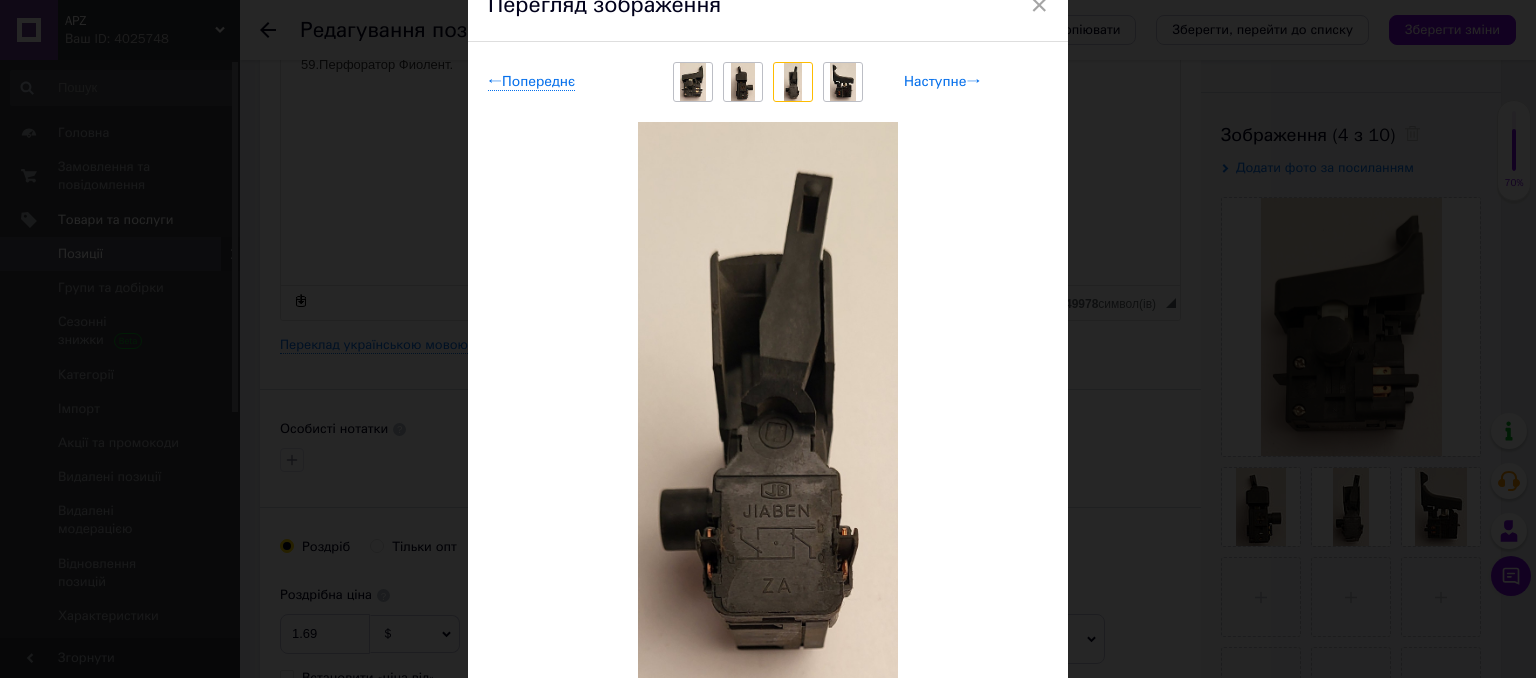 click on "Наступне →" at bounding box center [942, 82] 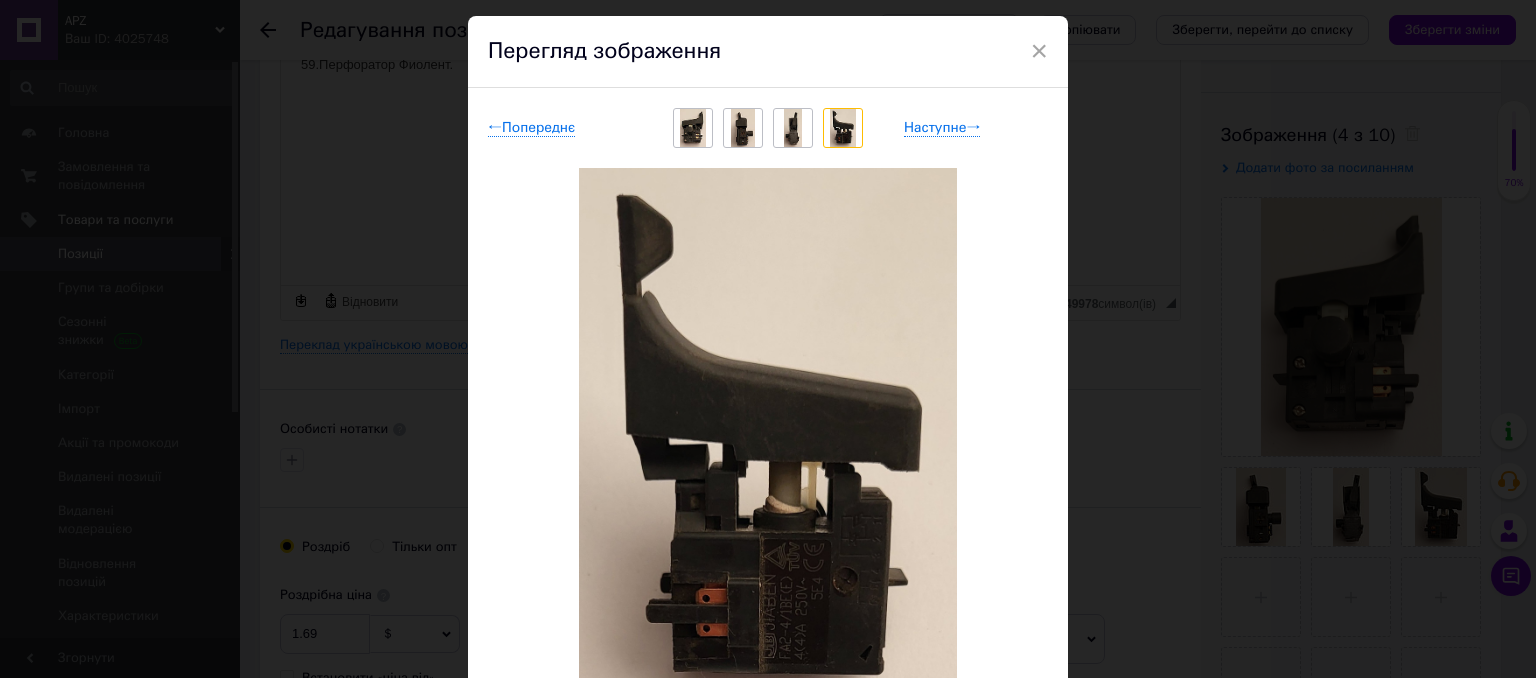scroll, scrollTop: 52, scrollLeft: 0, axis: vertical 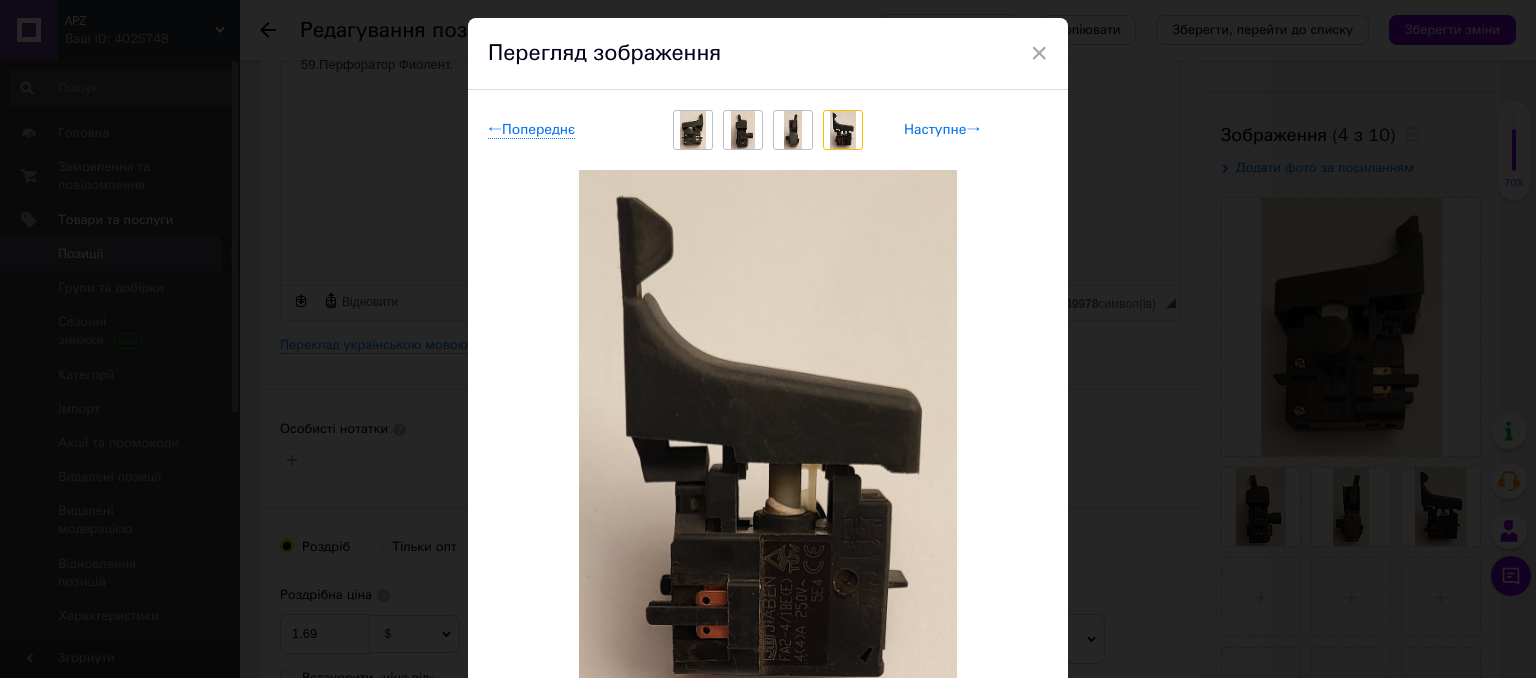 click on "Наступне →" at bounding box center [942, 130] 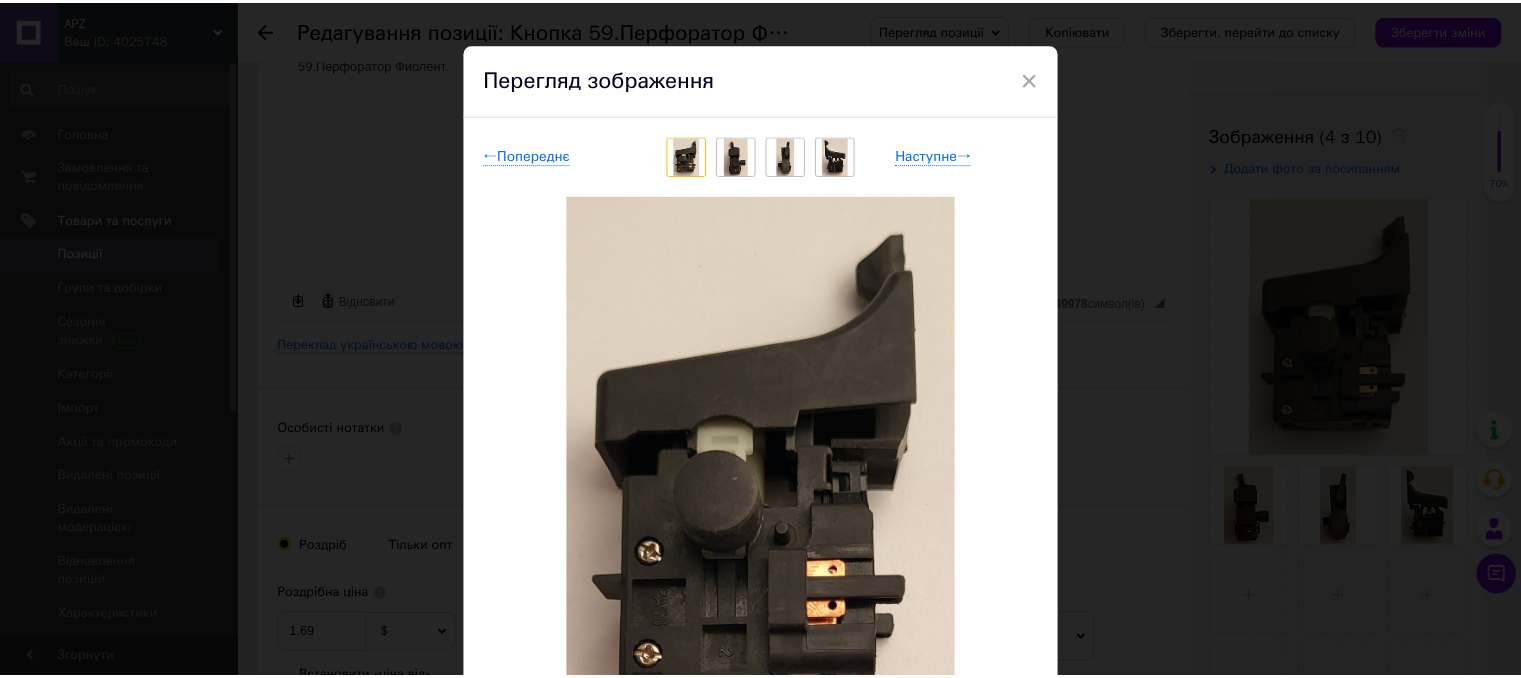 scroll, scrollTop: 0, scrollLeft: 0, axis: both 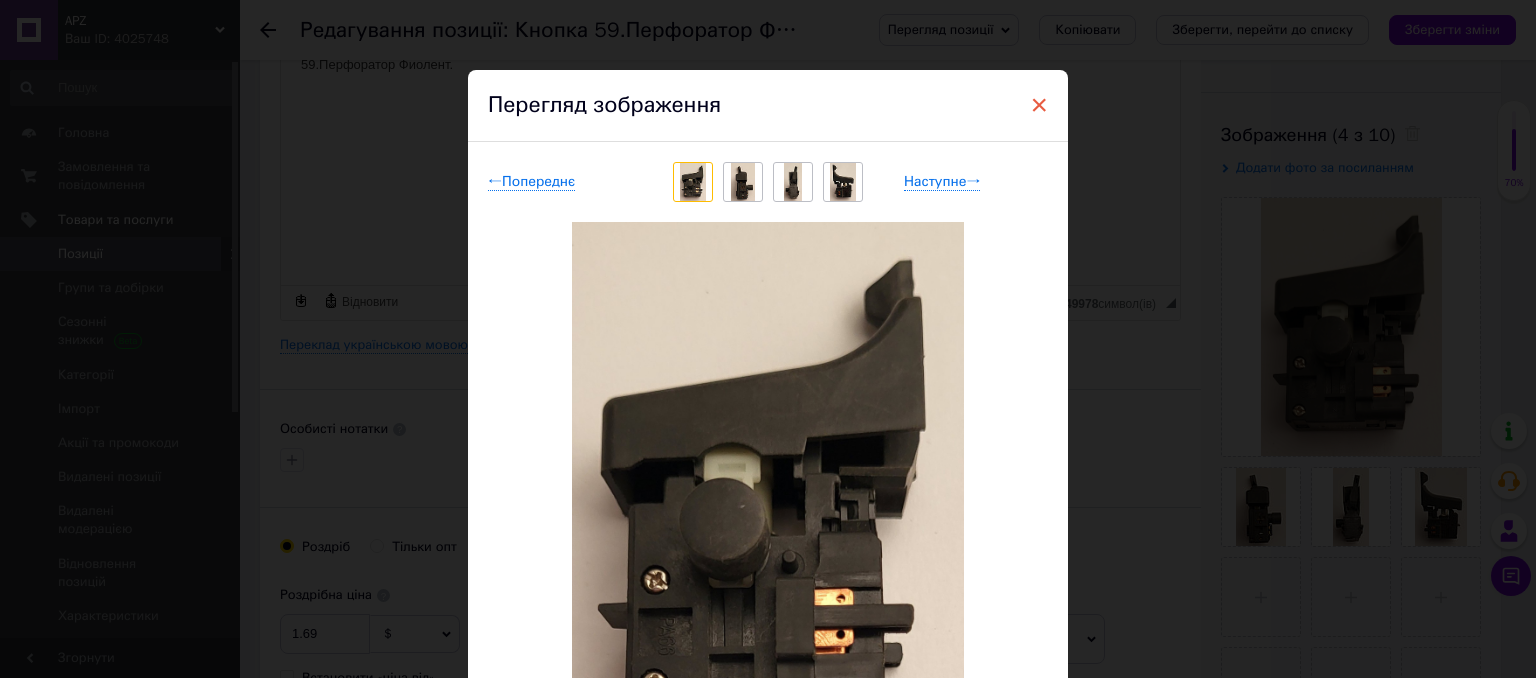 click on "×" at bounding box center [1039, 105] 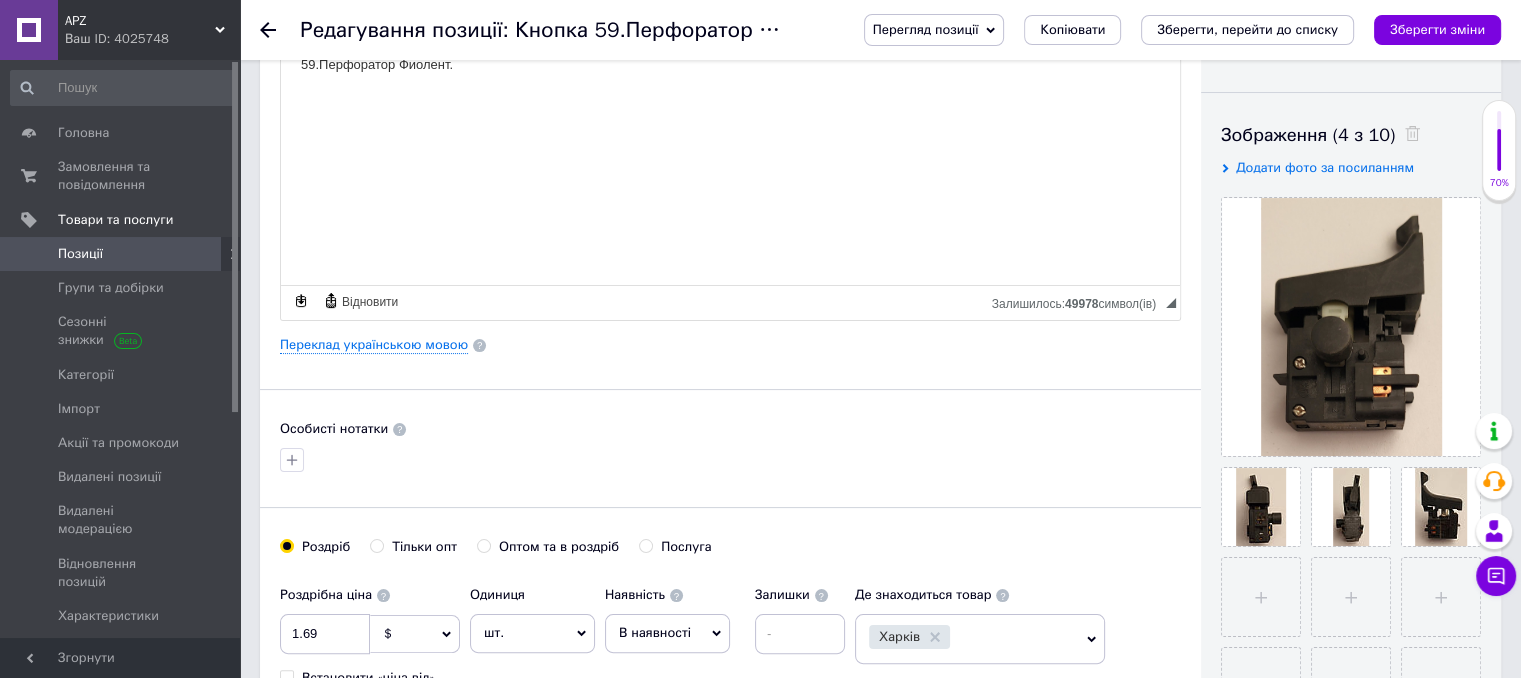 click 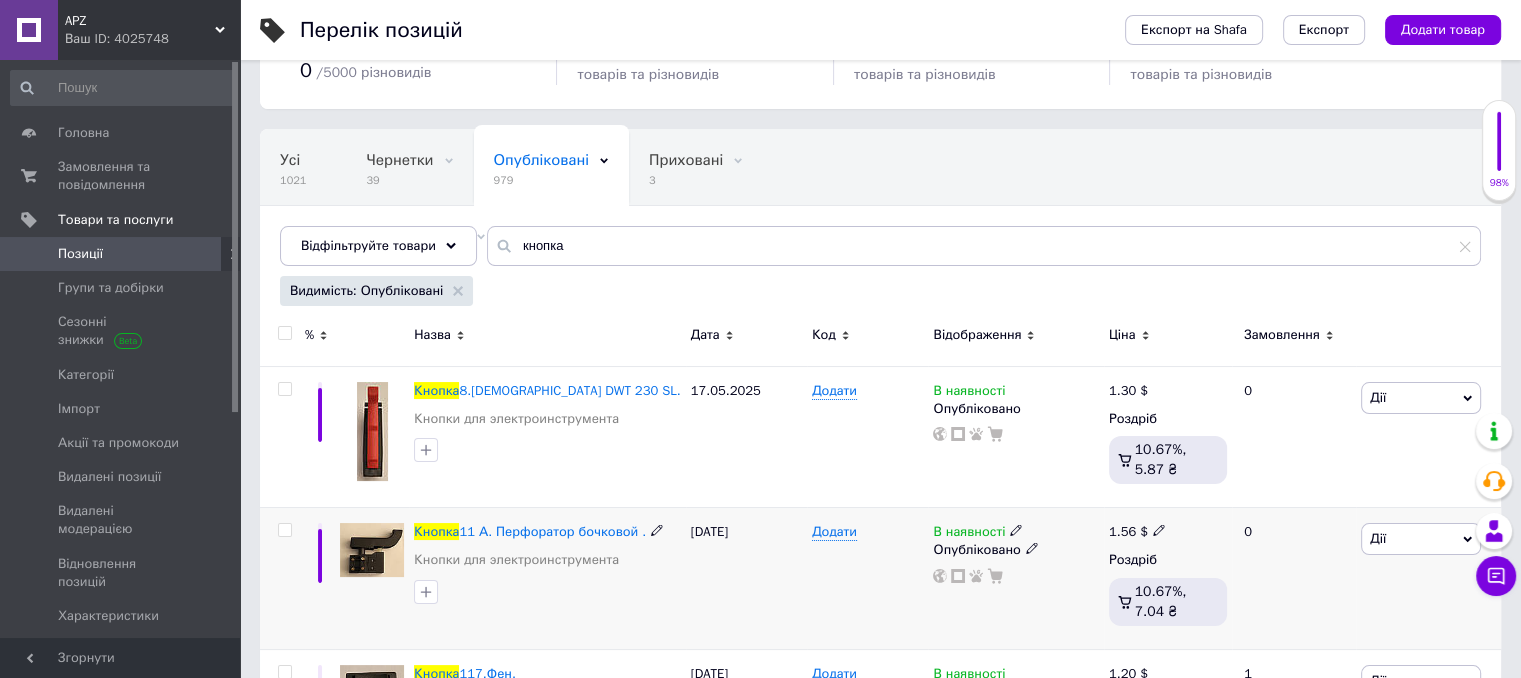 scroll, scrollTop: 200, scrollLeft: 0, axis: vertical 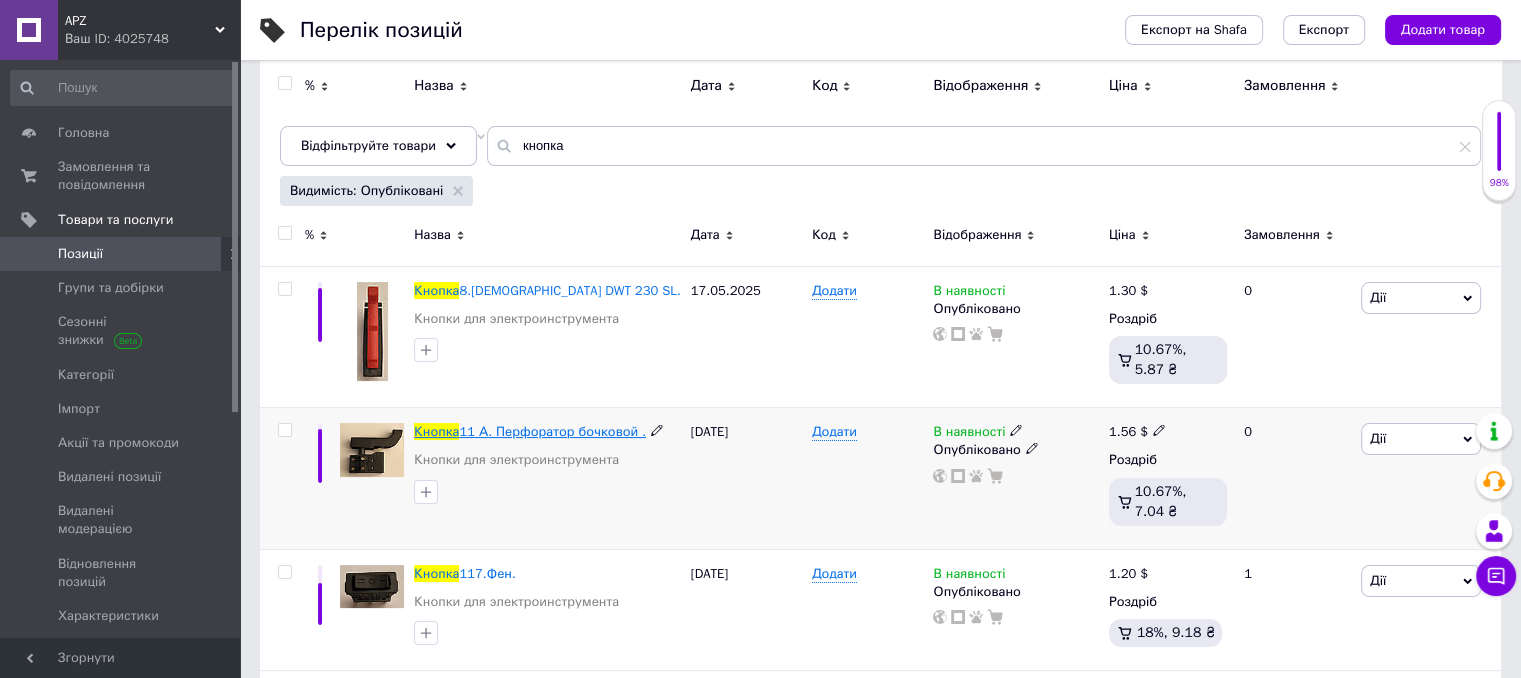 click on "11 А. Перфоратор бочковой ." at bounding box center [552, 431] 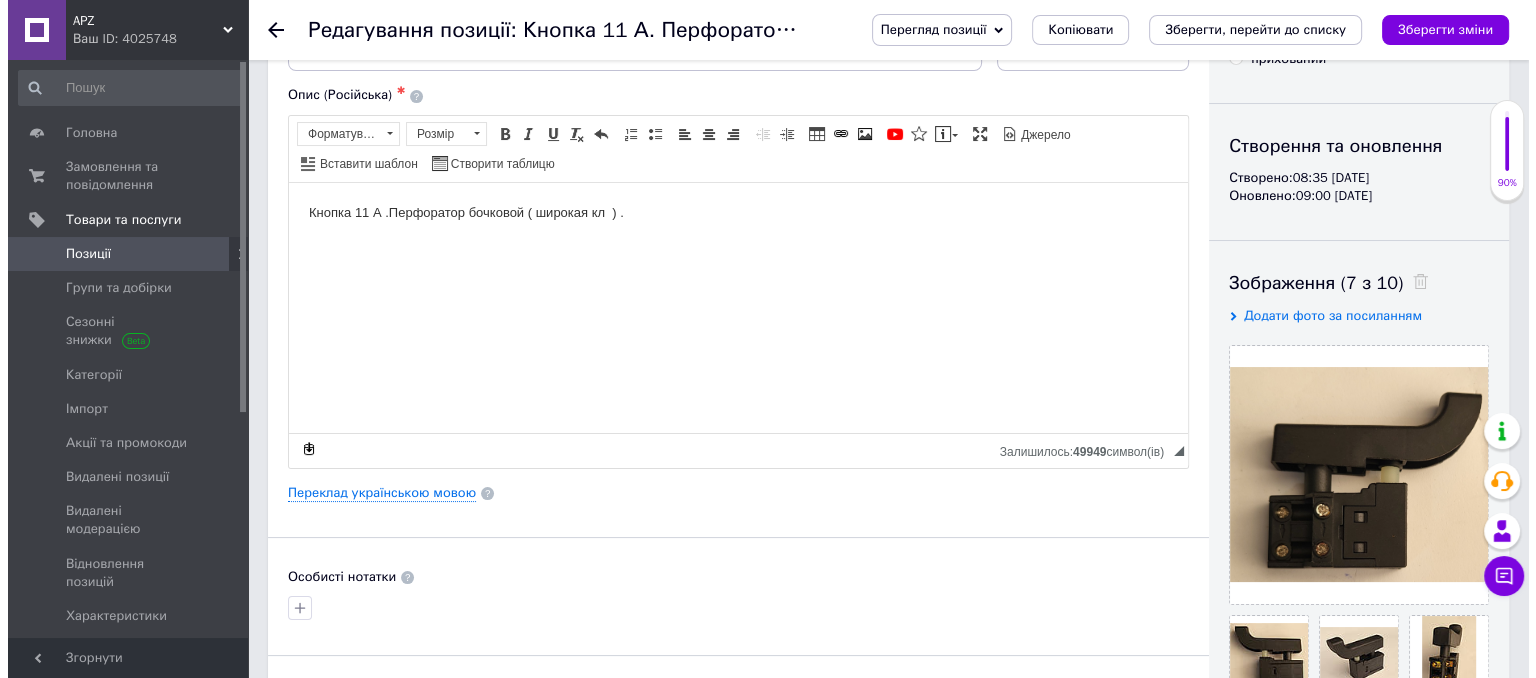 scroll, scrollTop: 100, scrollLeft: 0, axis: vertical 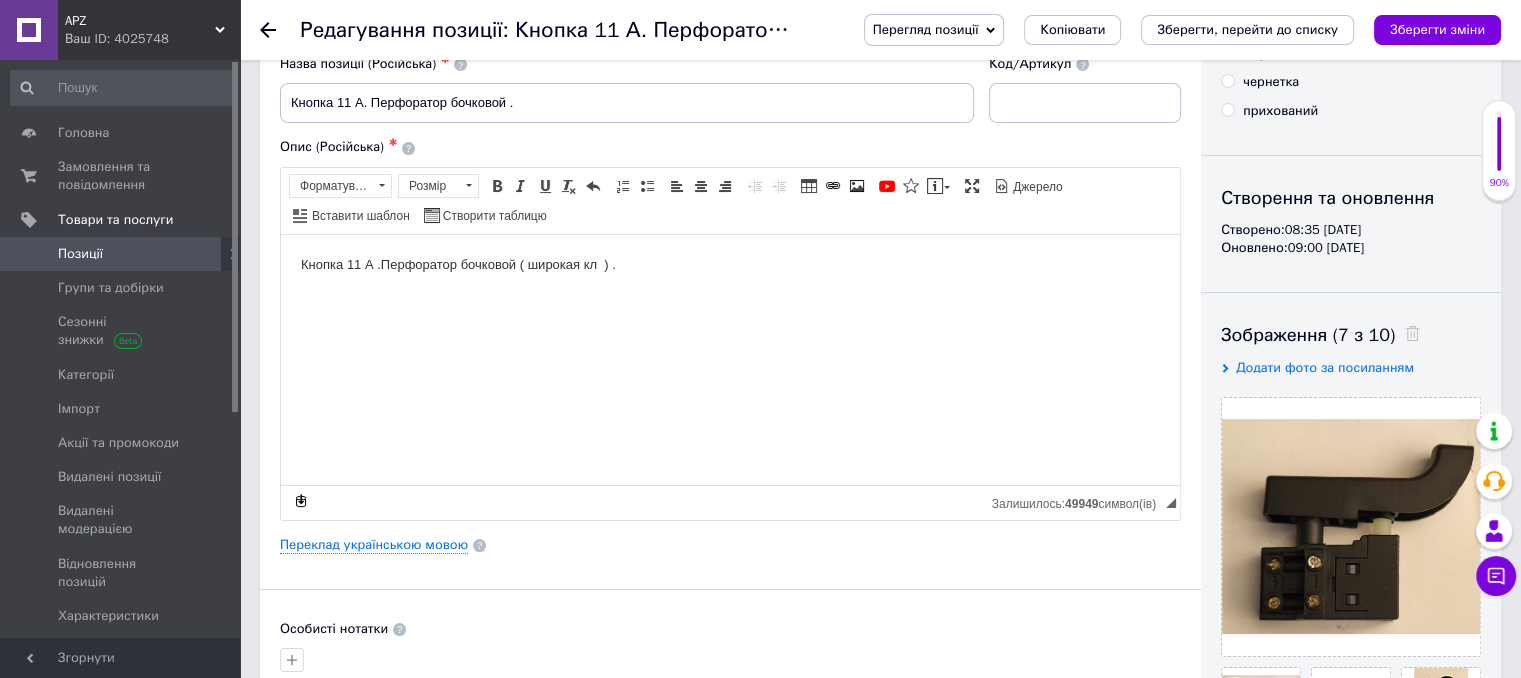 click on "Кнопка 11 А .Перфоратор бочковой ( широкая кл  ) ." at bounding box center [730, 264] 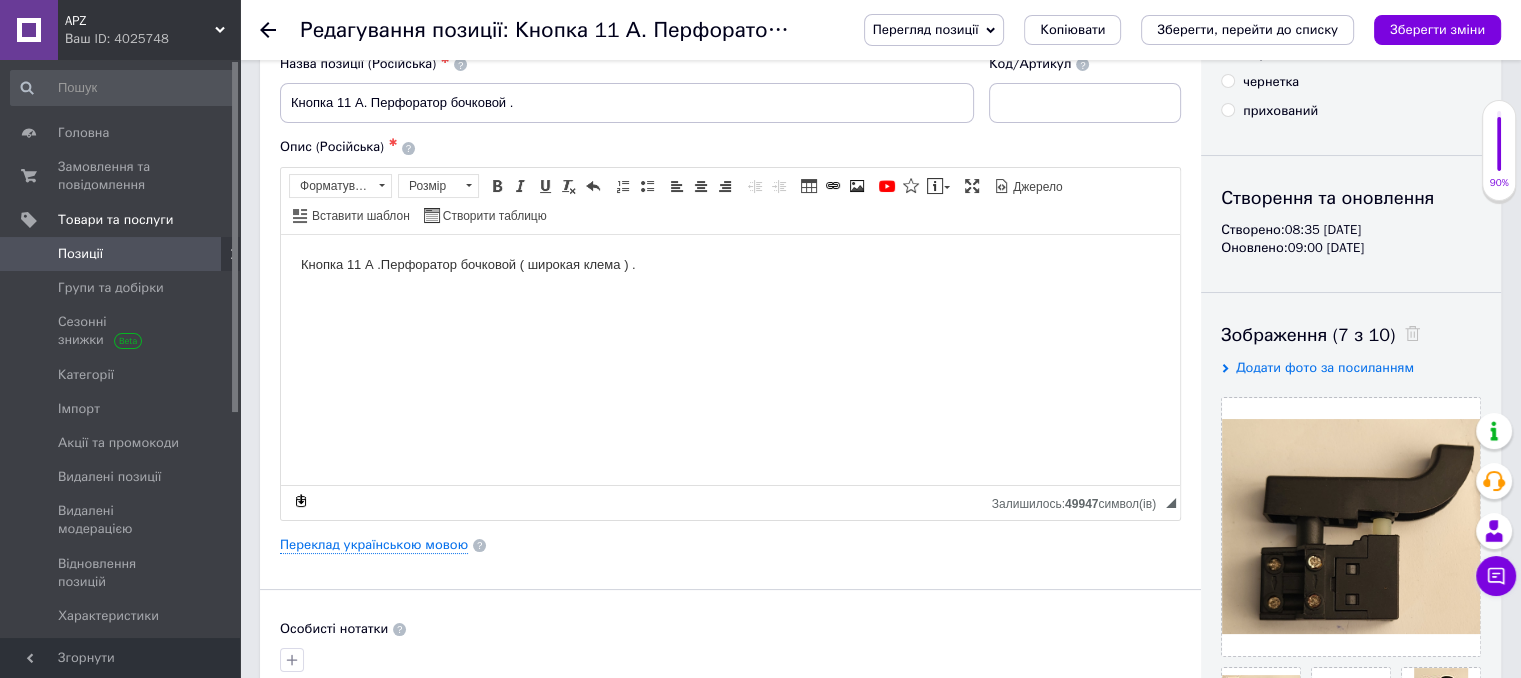 click on "Кнопка 11 А .Перфоратор бочковой ( широкая клема ) ." at bounding box center (730, 264) 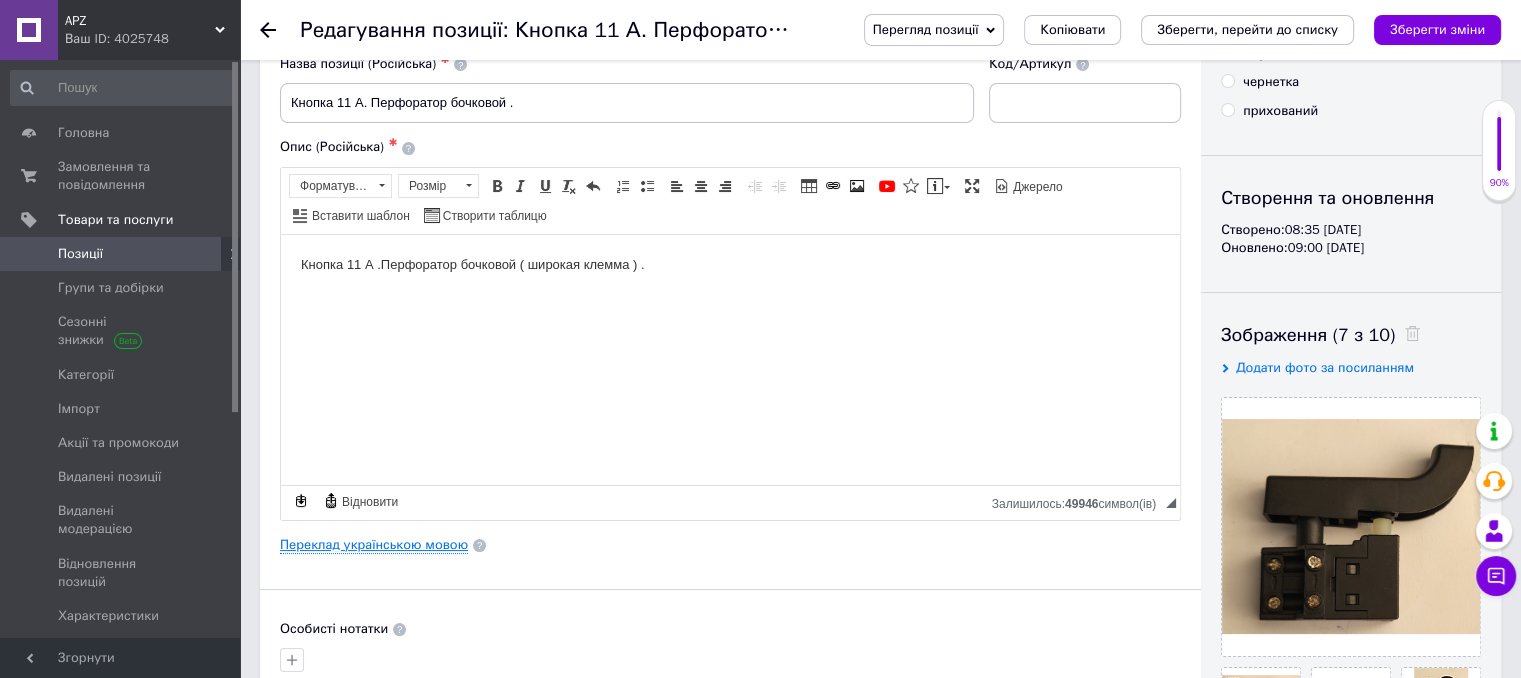 click on "Переклад українською мовою" at bounding box center (374, 545) 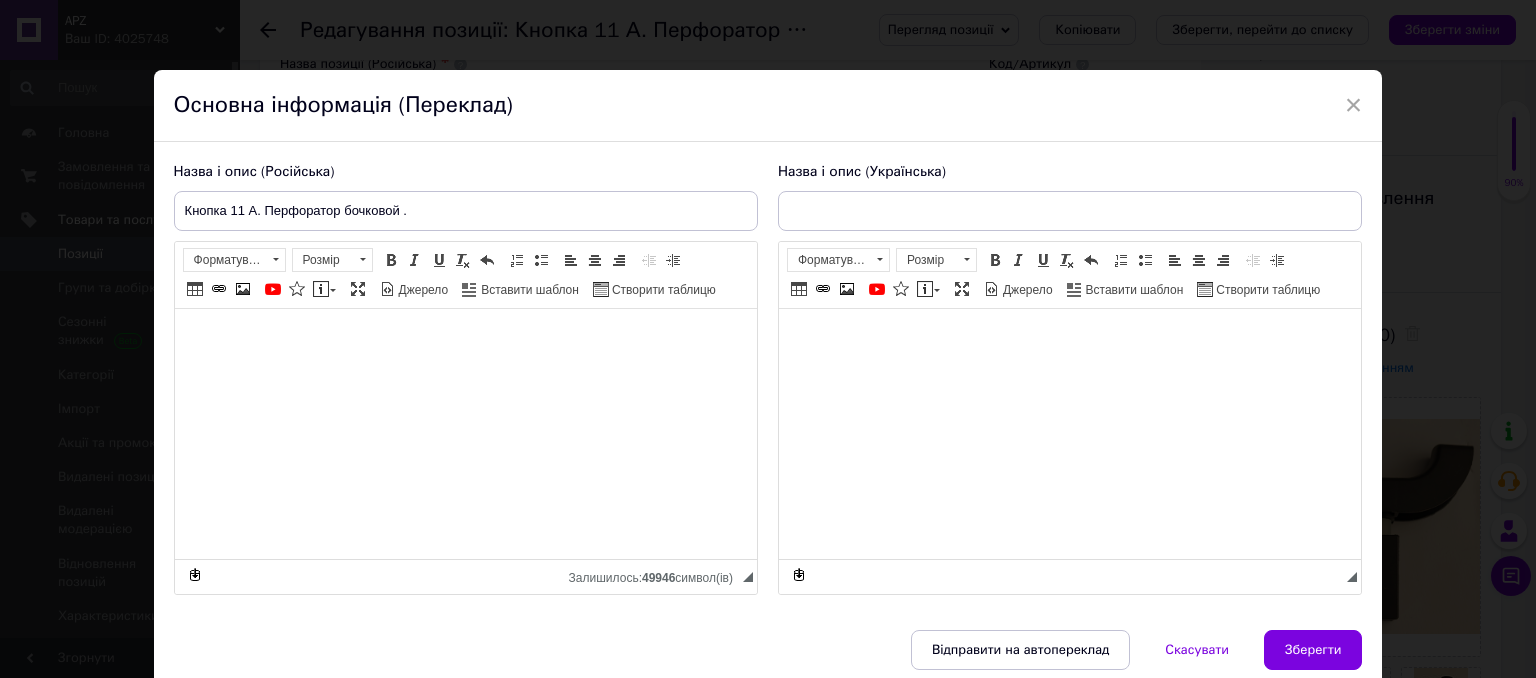 type on "Кнопка 11 А . Перфоратор бочковий." 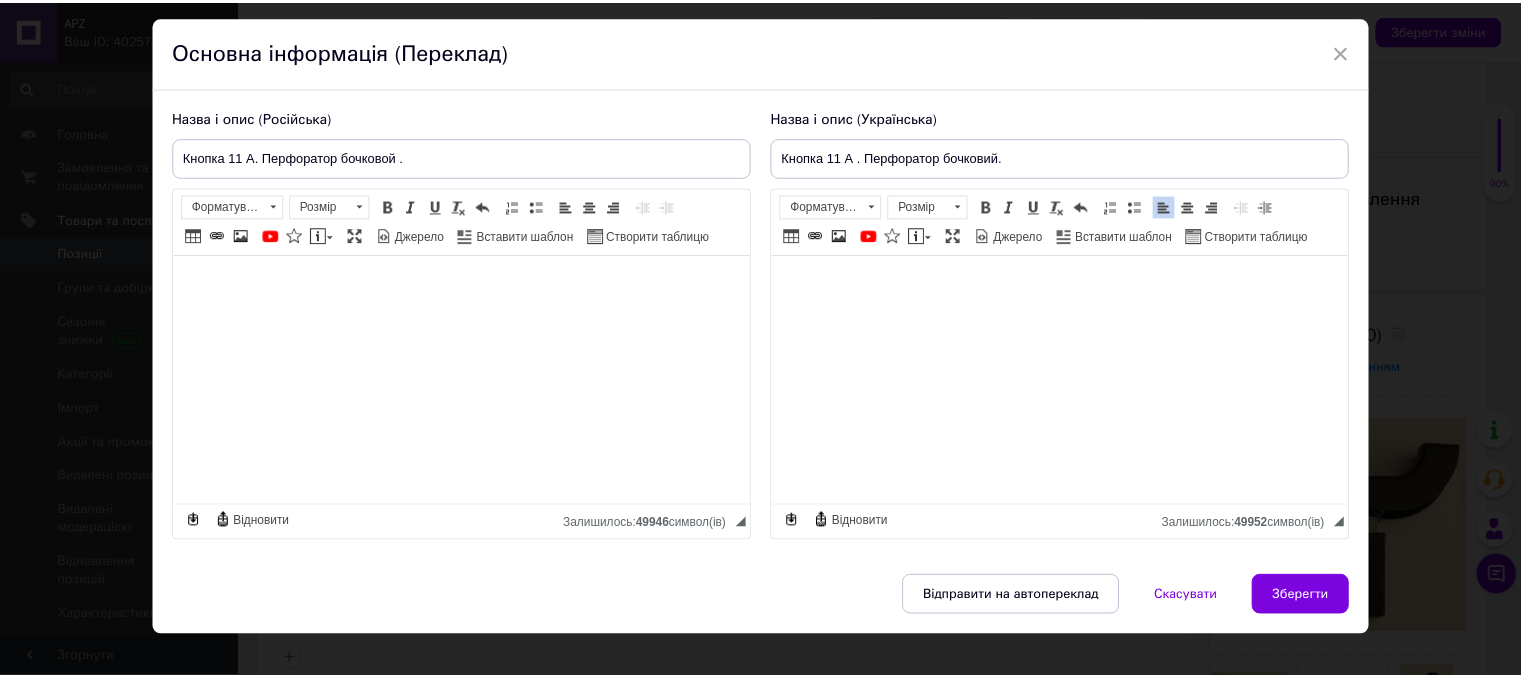 scroll, scrollTop: 80, scrollLeft: 0, axis: vertical 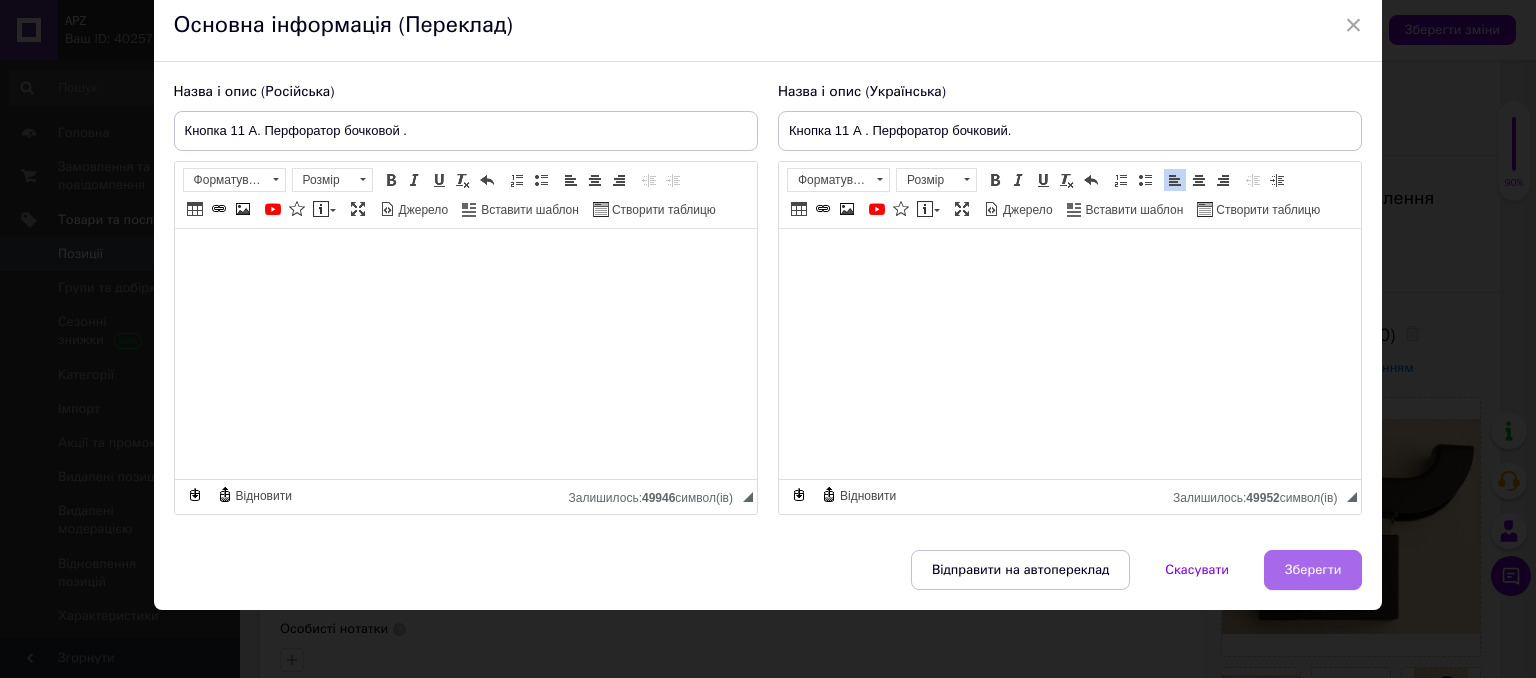 click on "Зберегти" at bounding box center [1313, 570] 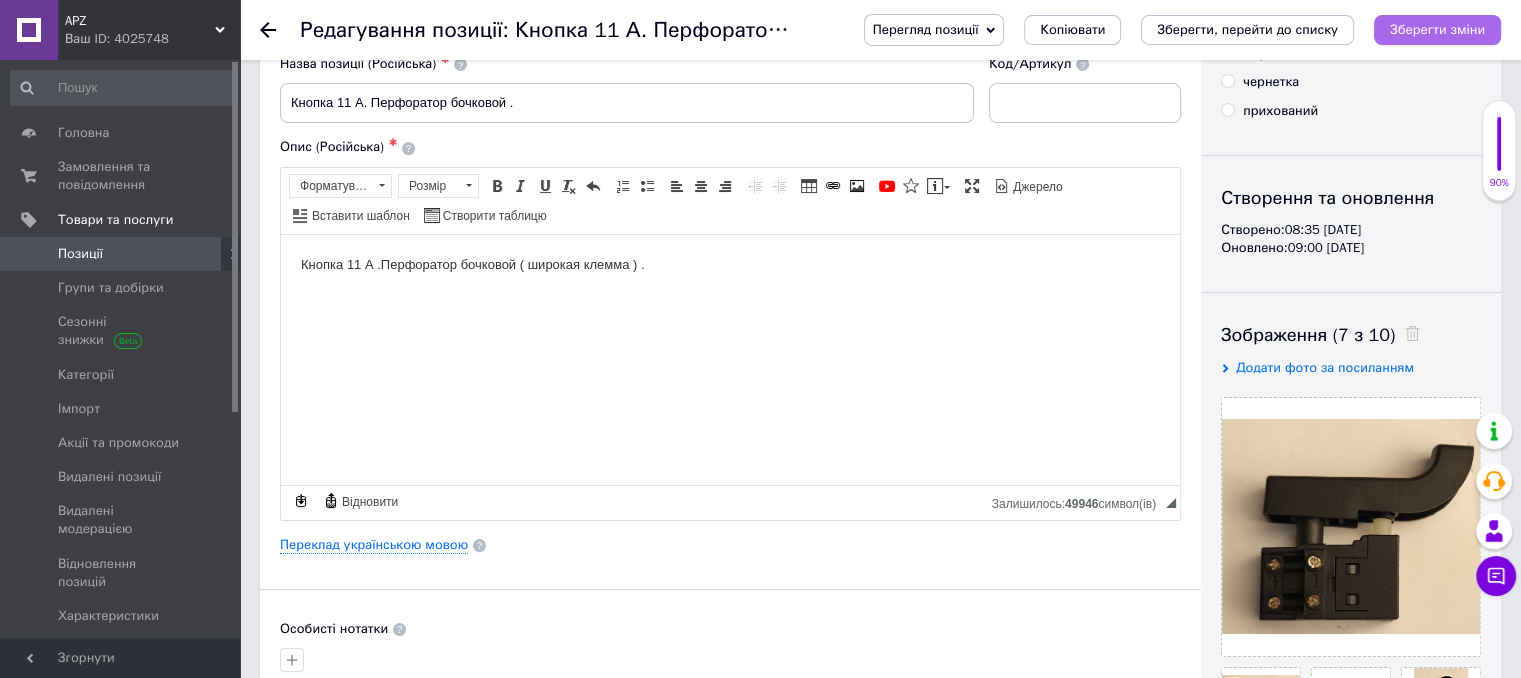 click on "Зберегти зміни" at bounding box center (1437, 29) 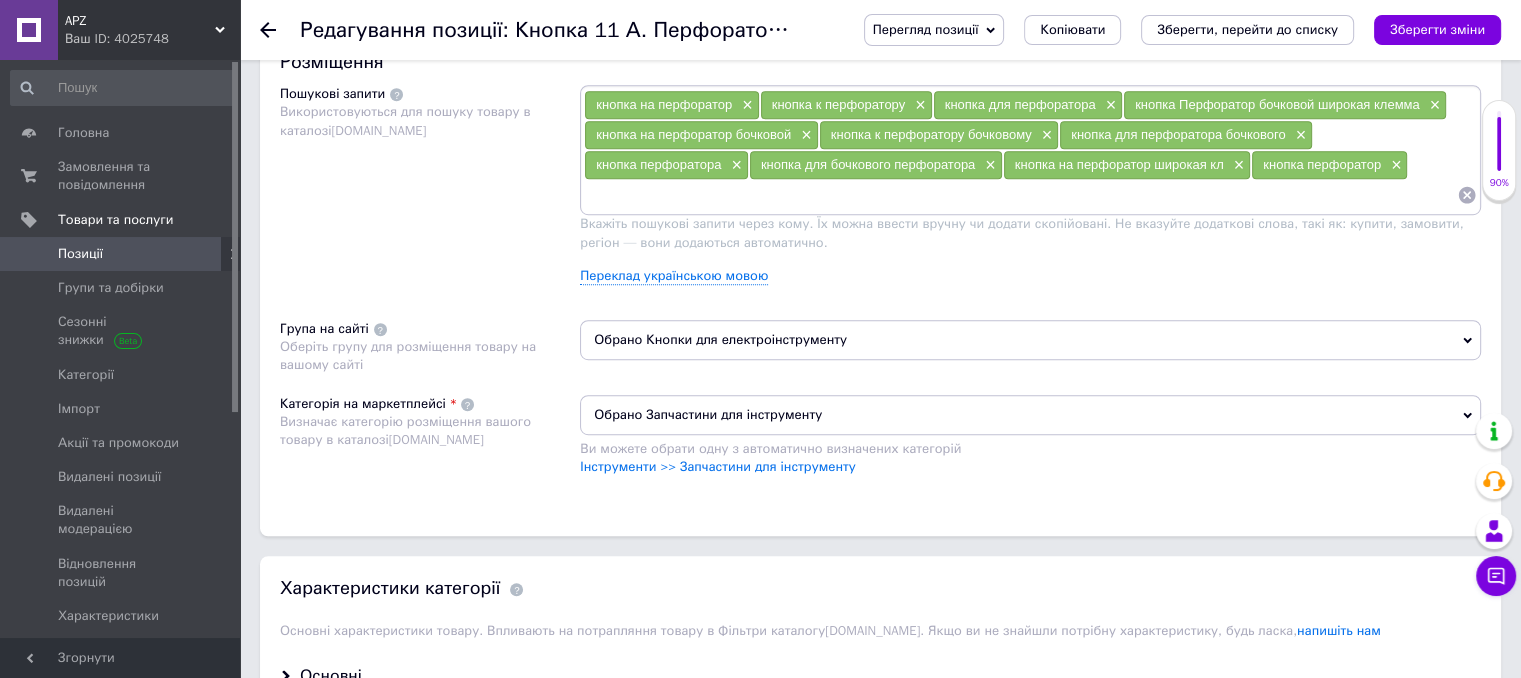 scroll, scrollTop: 1200, scrollLeft: 0, axis: vertical 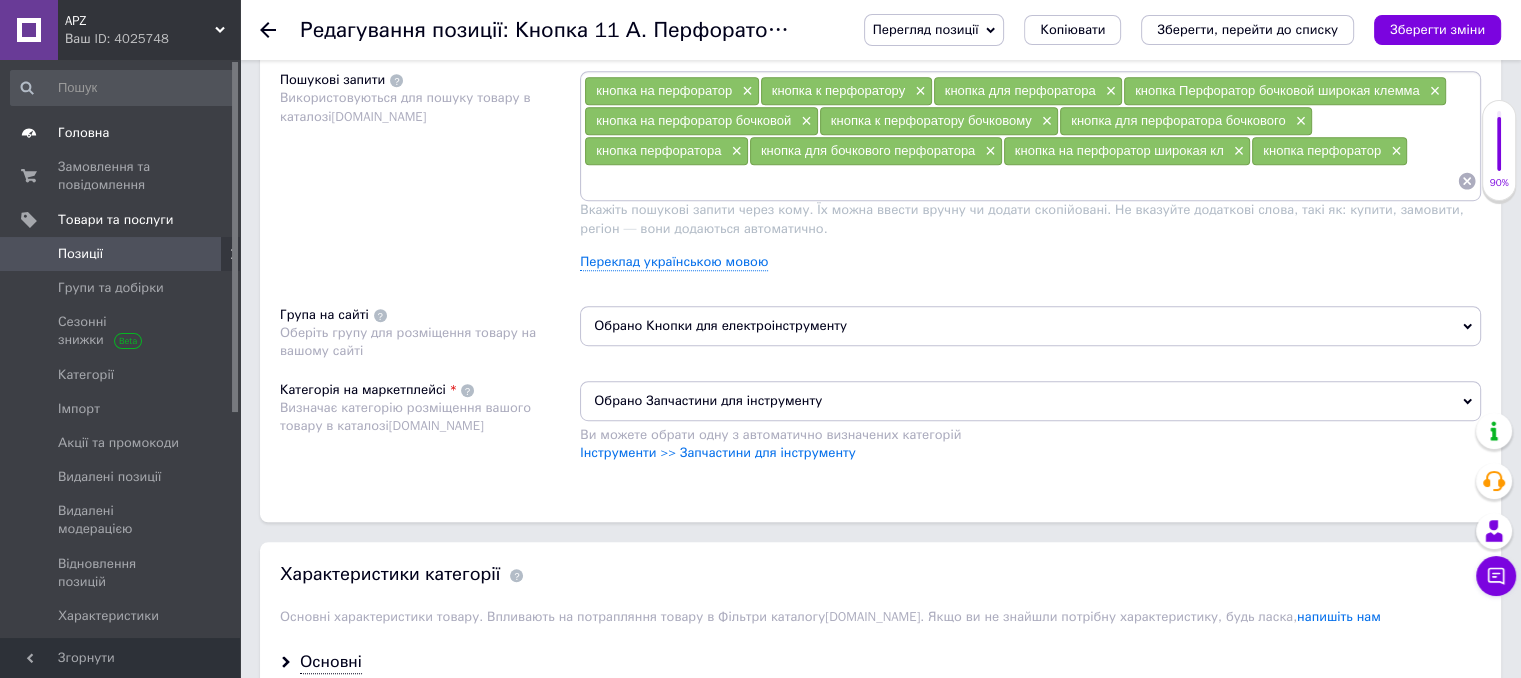 click on "Головна" at bounding box center (83, 133) 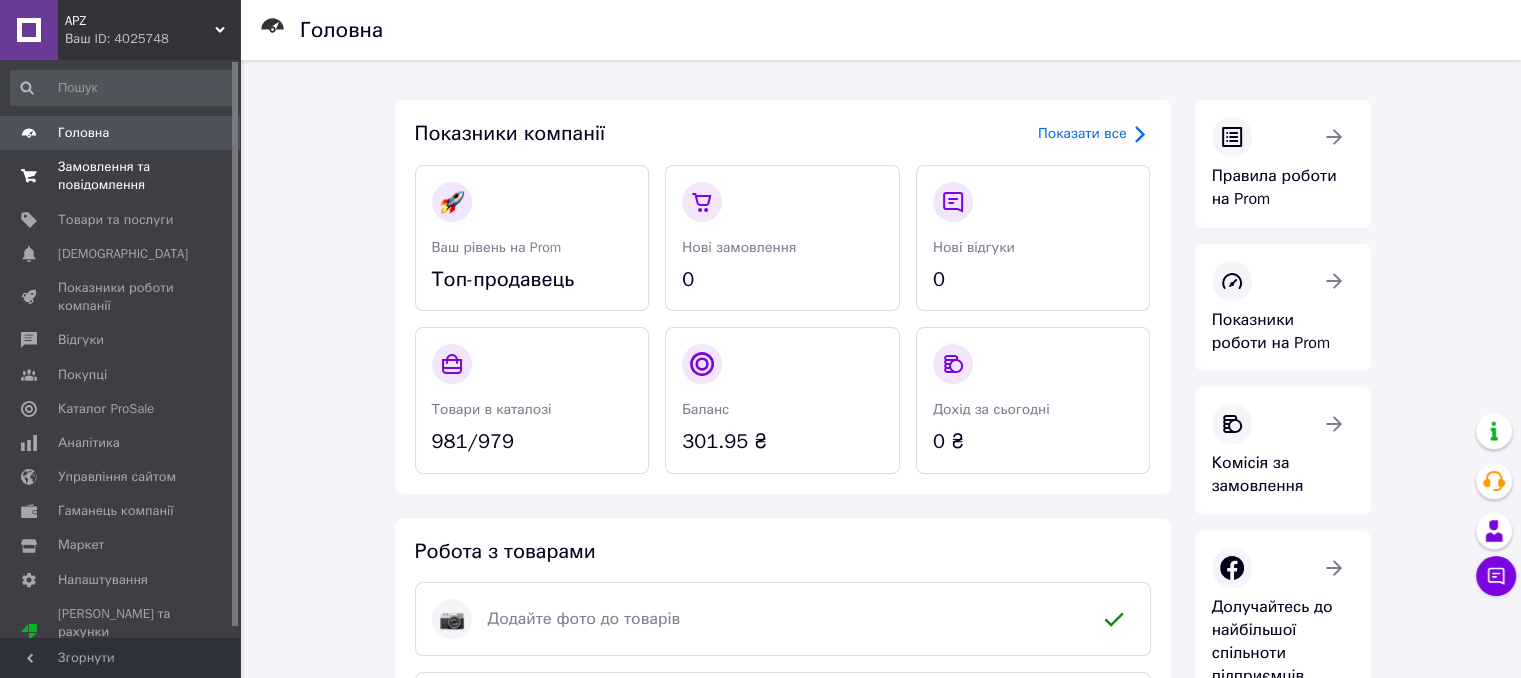 click on "Замовлення та повідомлення" at bounding box center (121, 176) 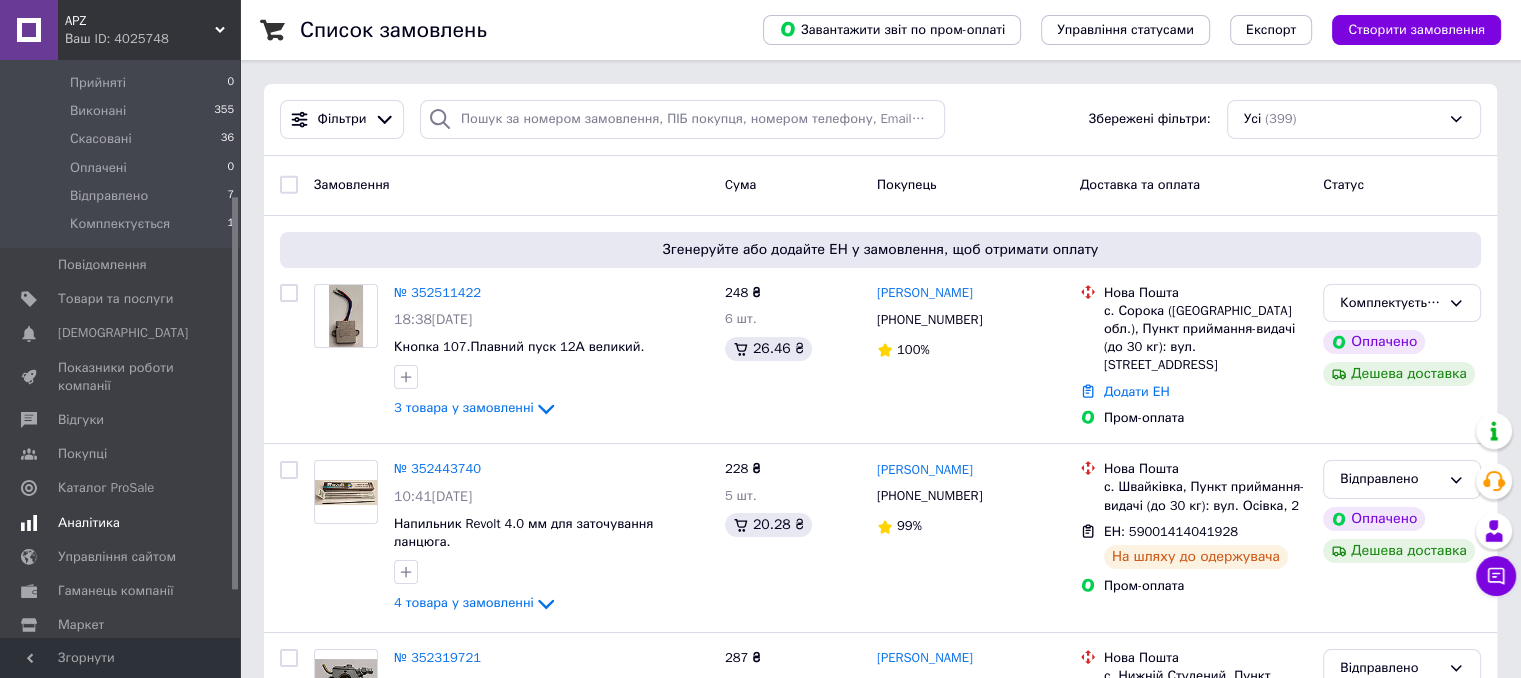 scroll, scrollTop: 200, scrollLeft: 0, axis: vertical 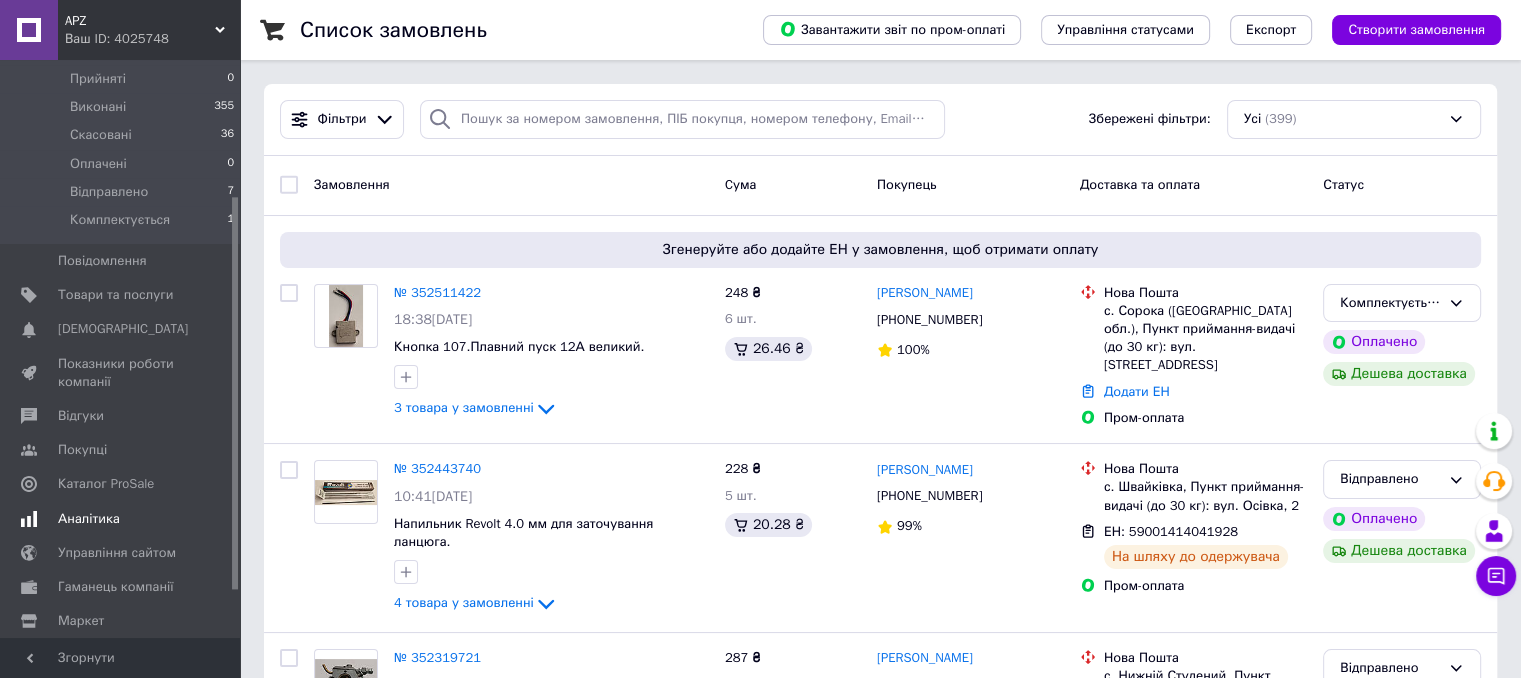 click on "Аналітика" at bounding box center (121, 519) 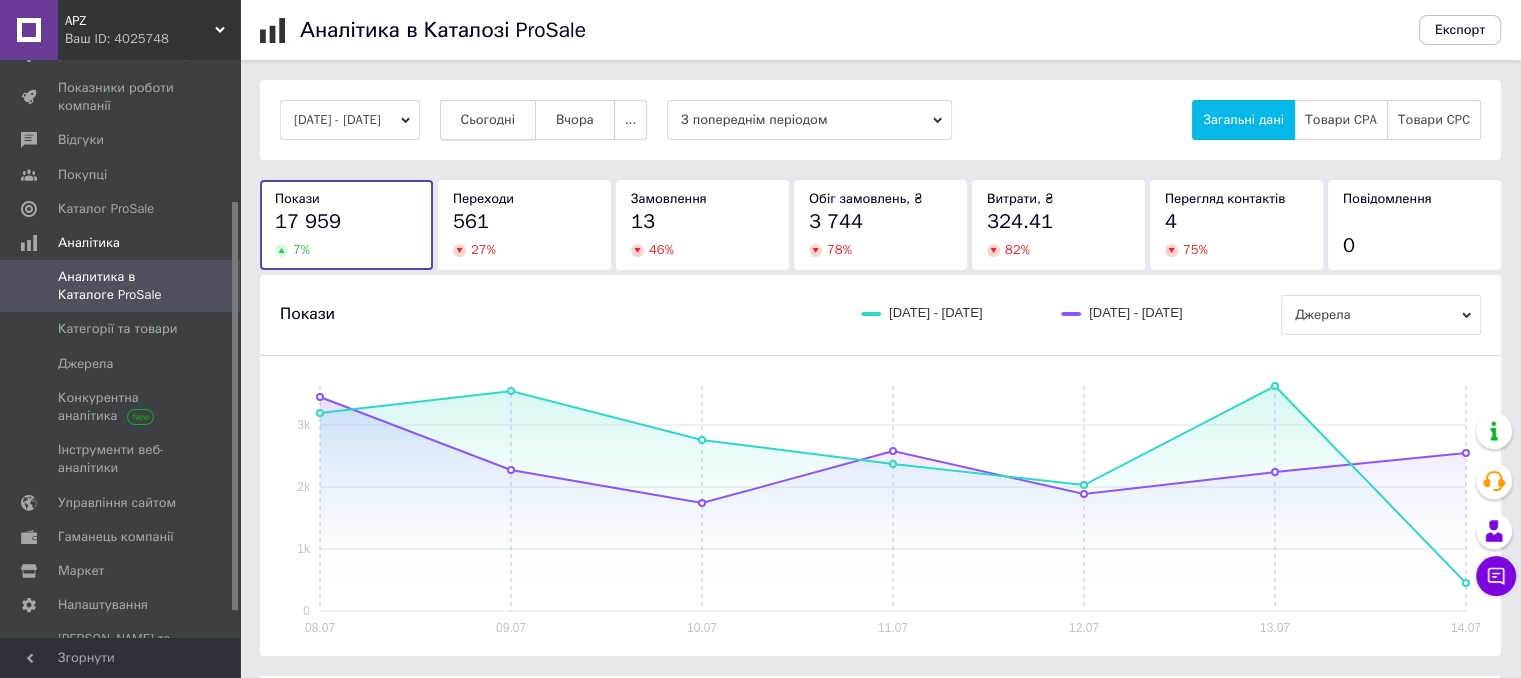click on "Сьогодні" at bounding box center [488, 120] 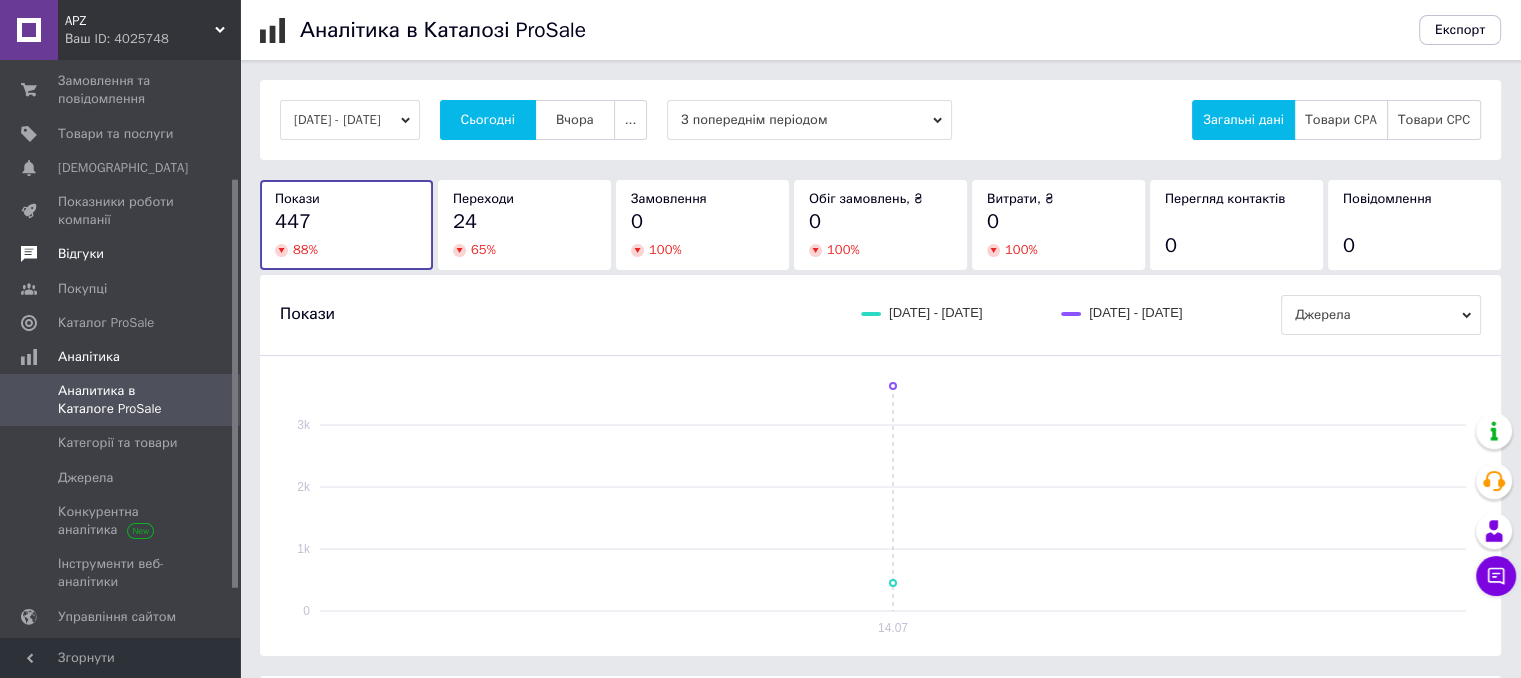 scroll, scrollTop: 0, scrollLeft: 0, axis: both 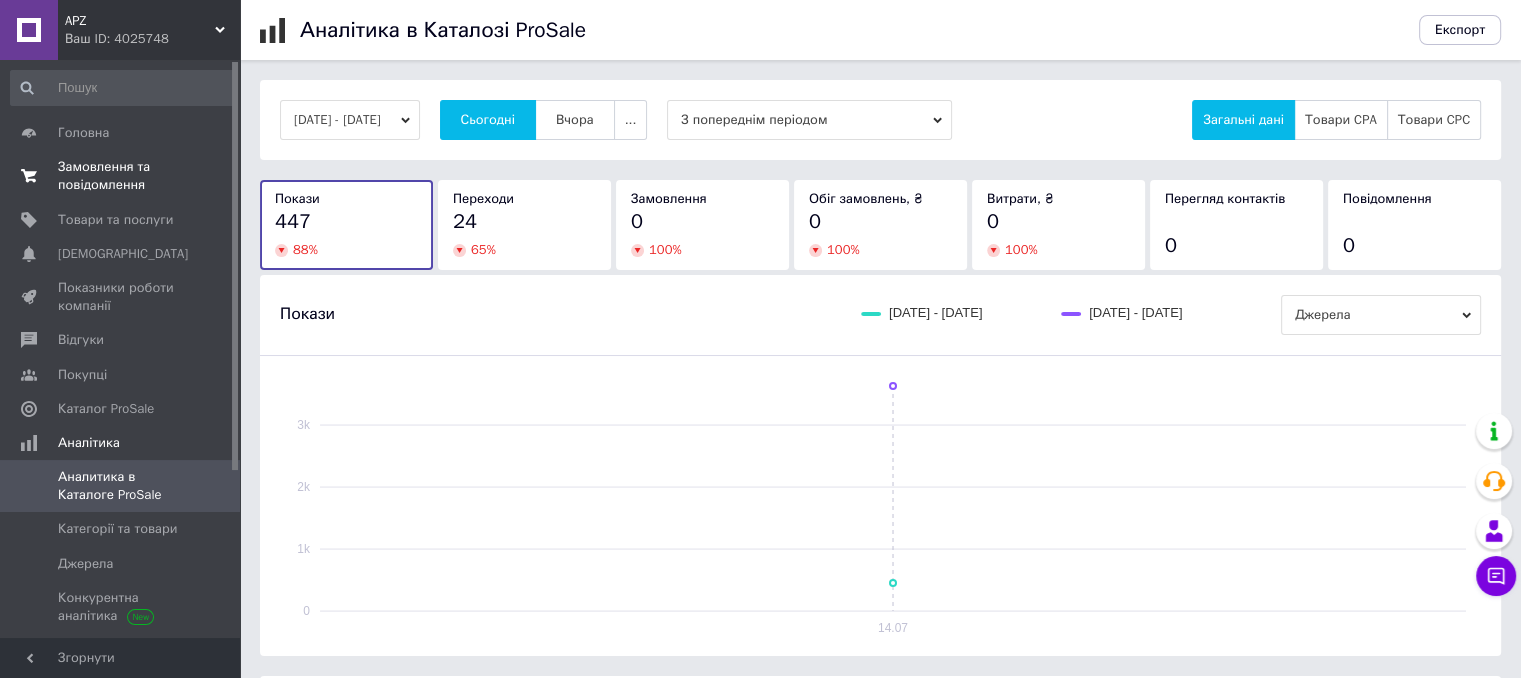 click on "Замовлення та повідомлення" at bounding box center (121, 176) 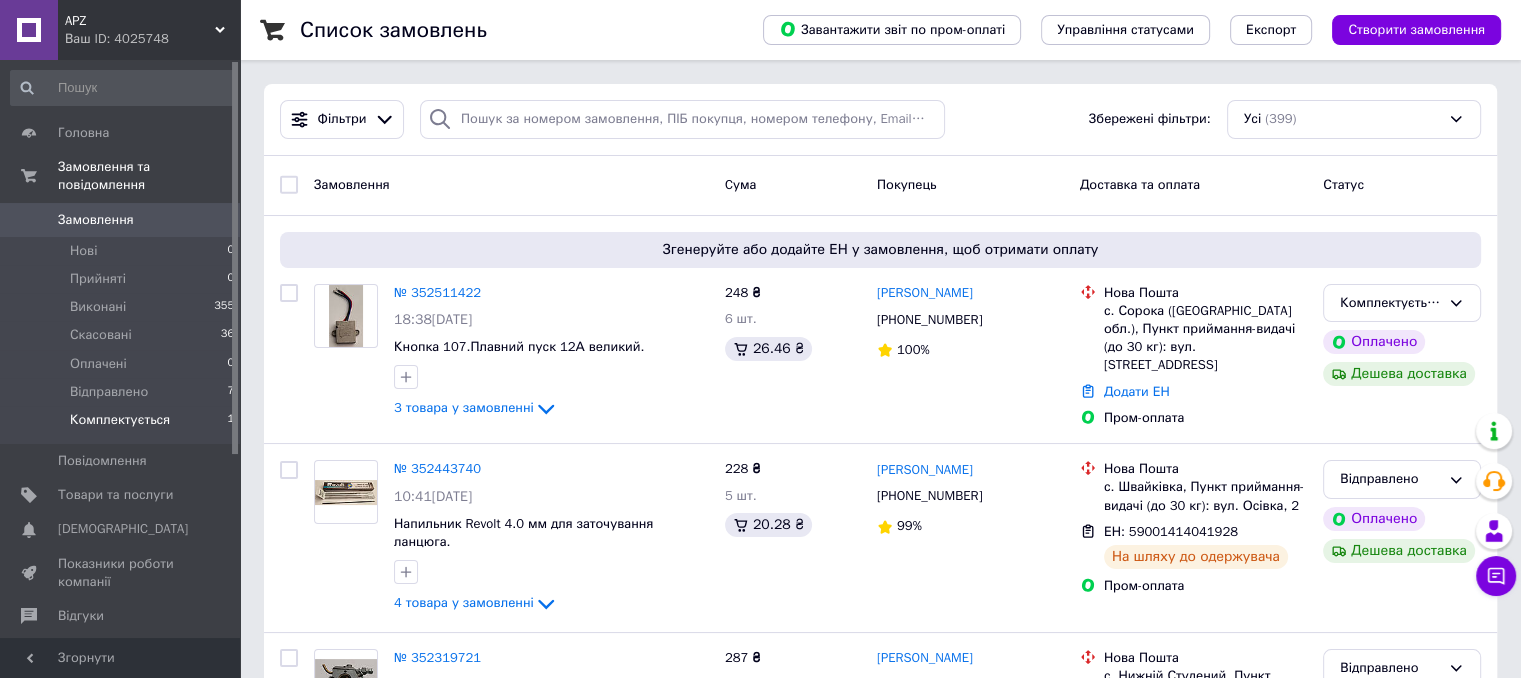click on "Комплектується" at bounding box center [120, 420] 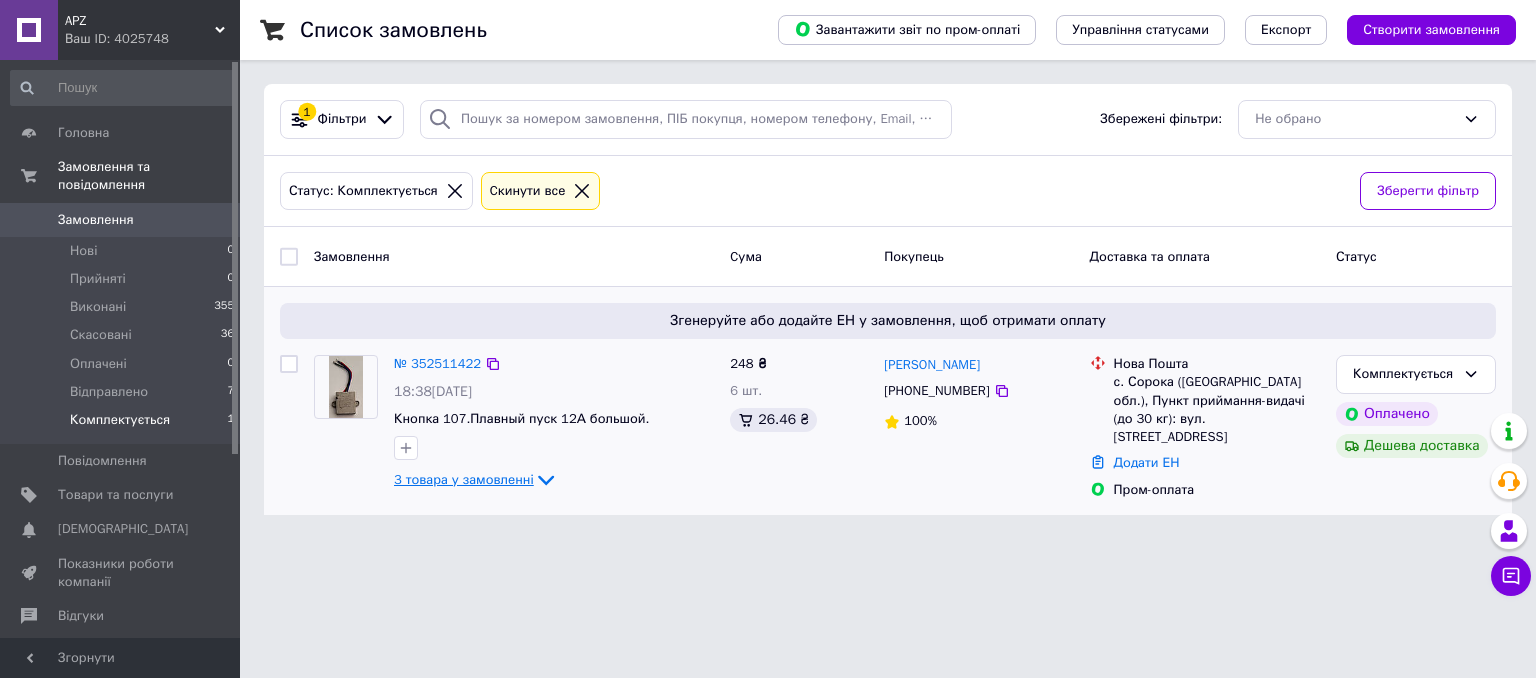 click 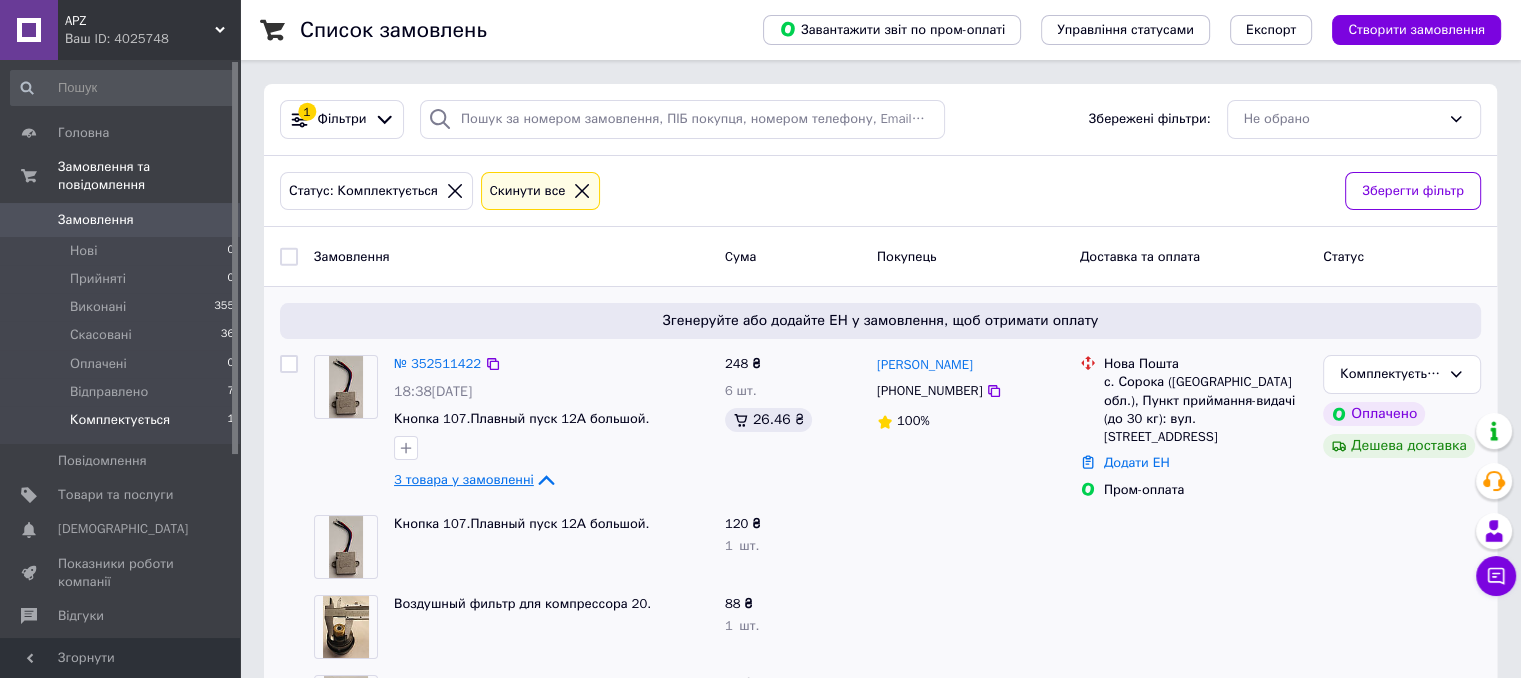 scroll, scrollTop: 94, scrollLeft: 0, axis: vertical 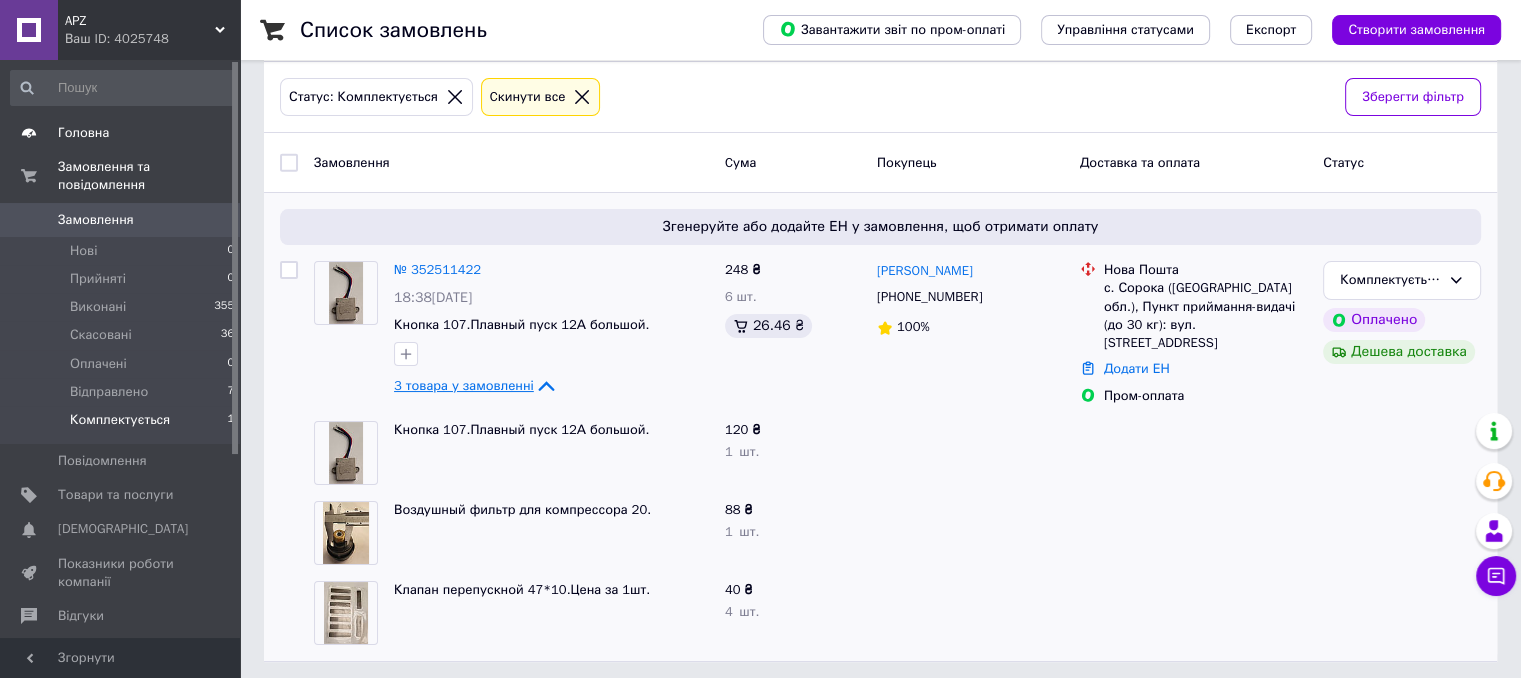 click on "Головна" at bounding box center (83, 133) 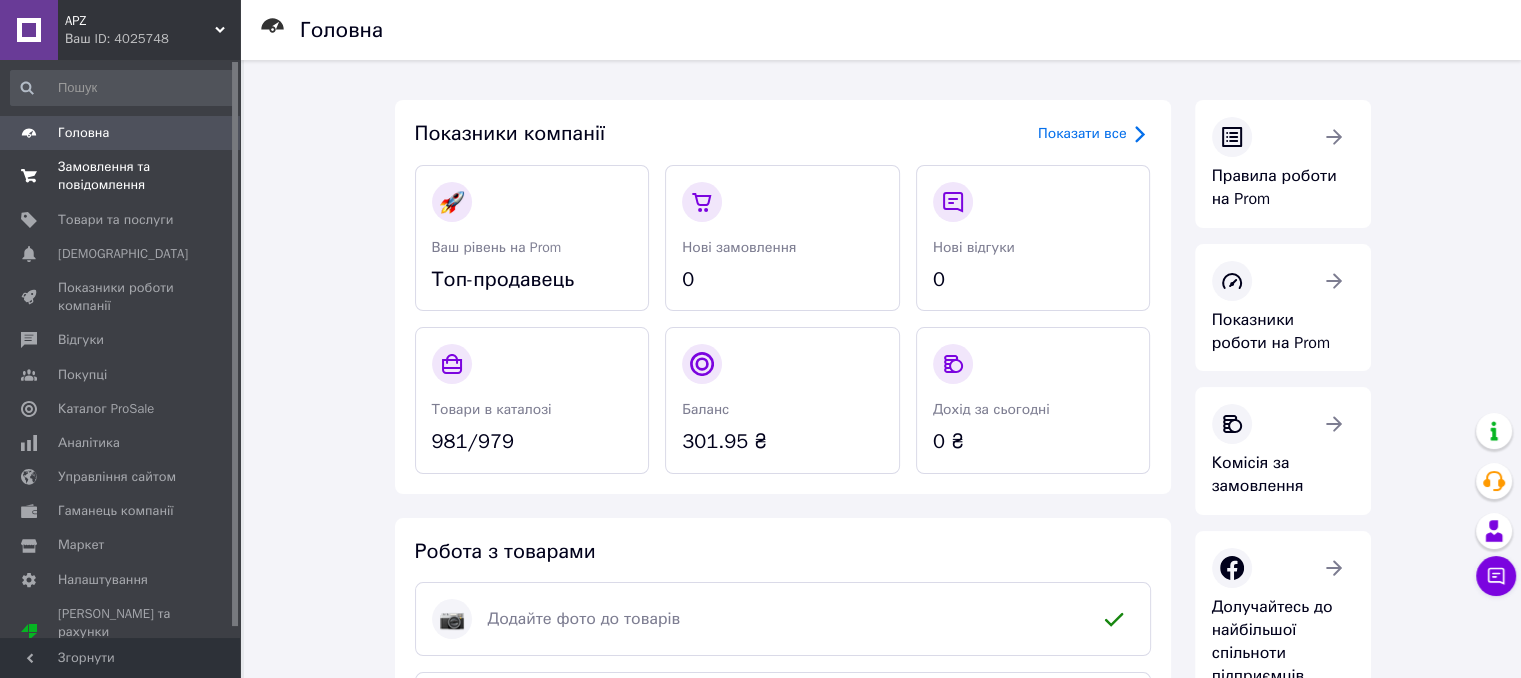 click on "Замовлення та повідомлення" at bounding box center (121, 176) 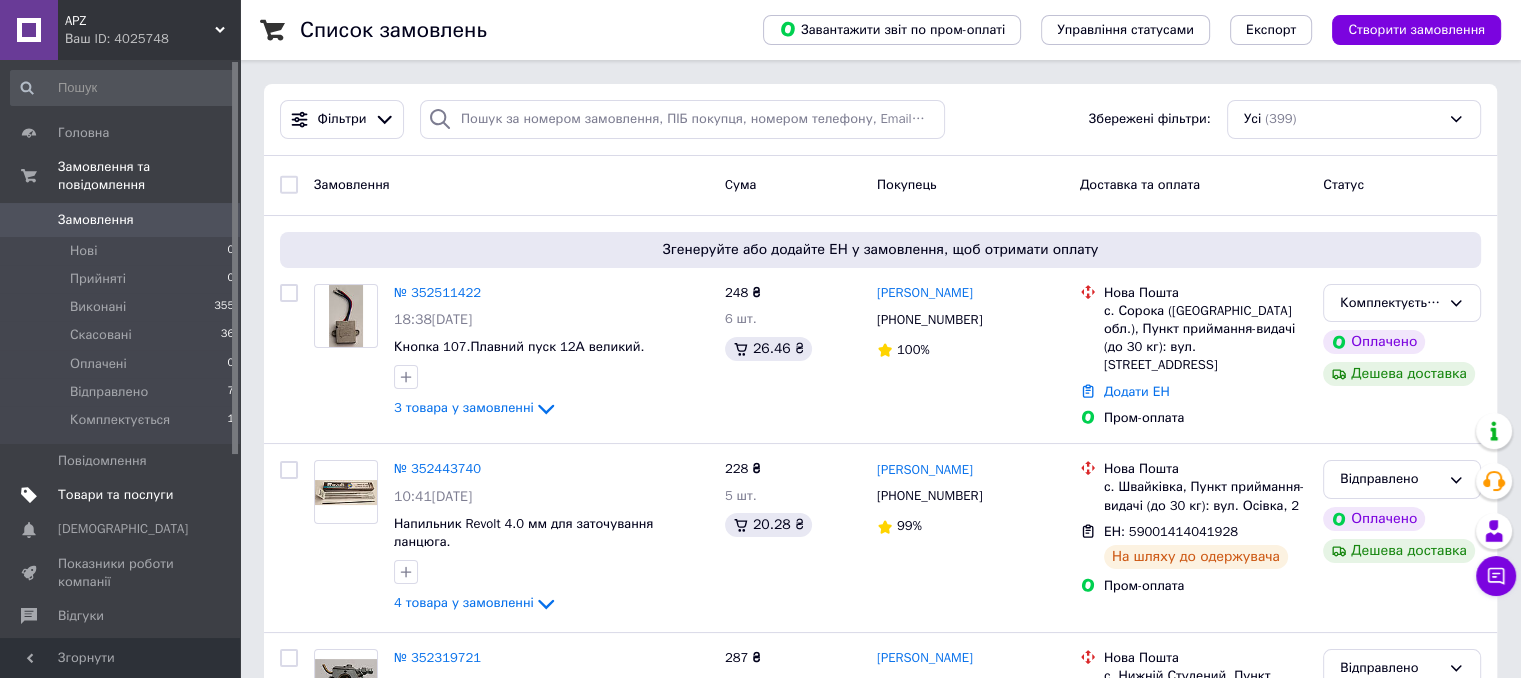 click on "Товари та послуги" at bounding box center (115, 495) 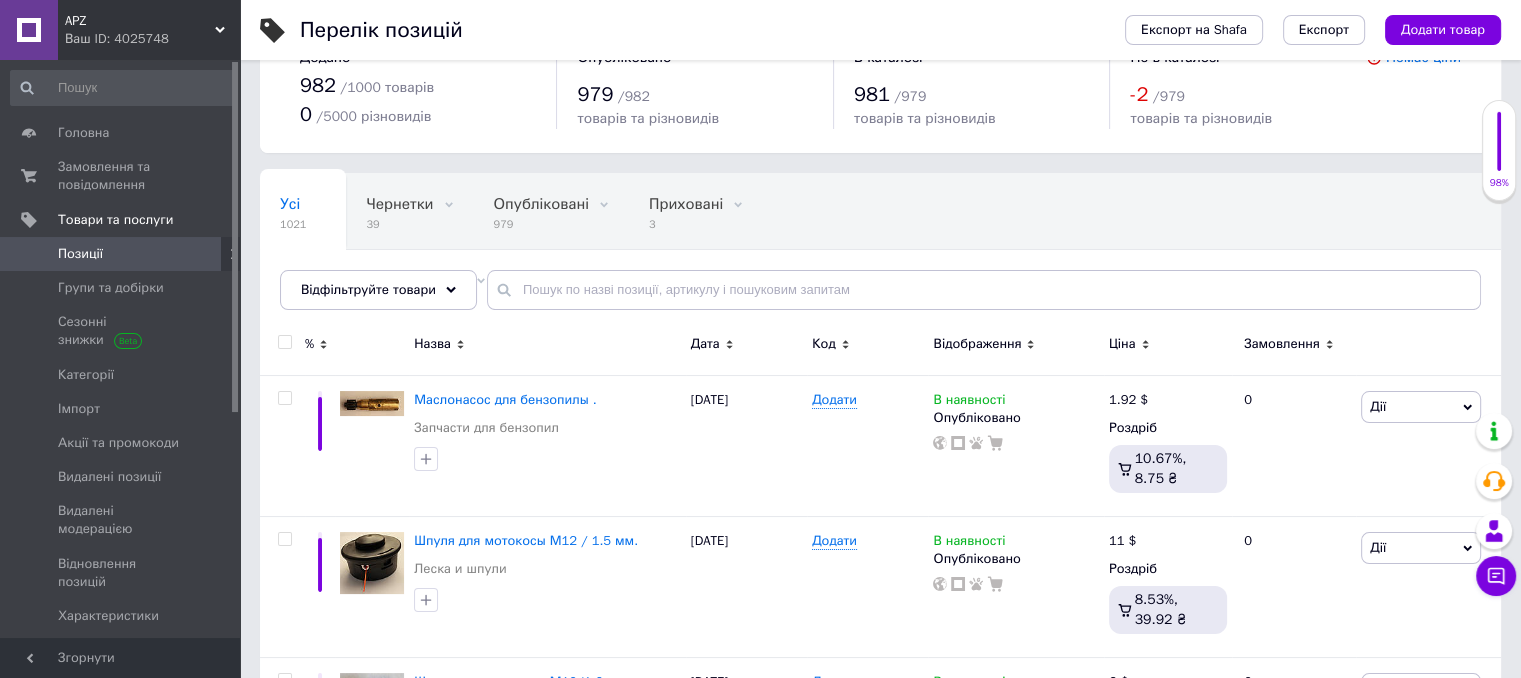 scroll, scrollTop: 100, scrollLeft: 0, axis: vertical 